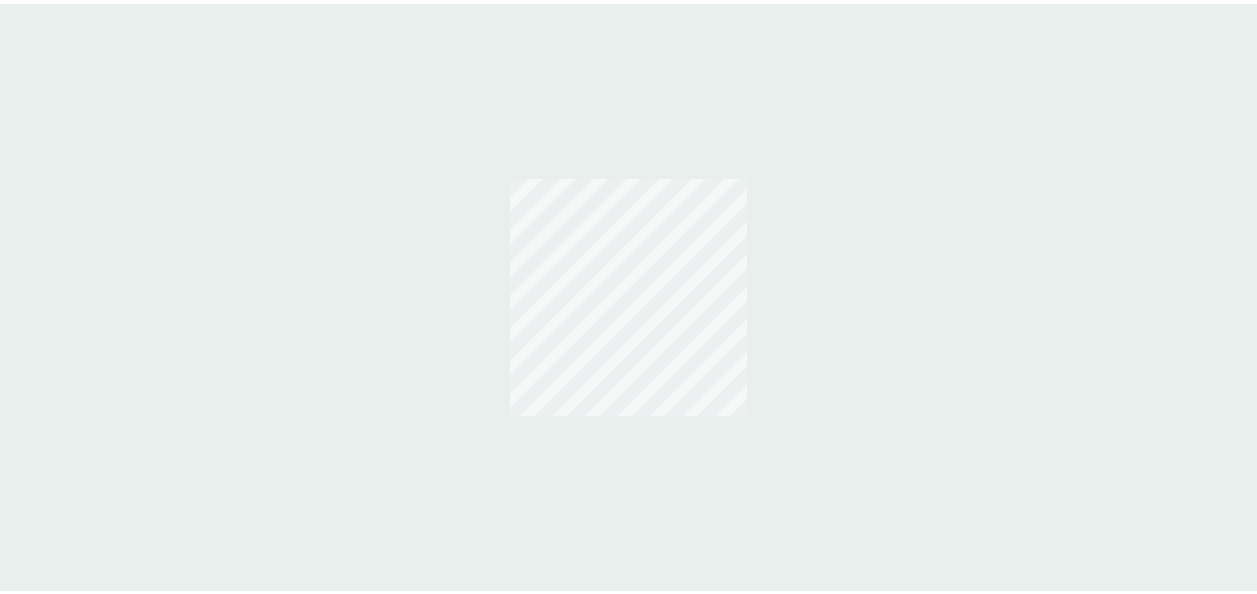 scroll, scrollTop: 0, scrollLeft: 0, axis: both 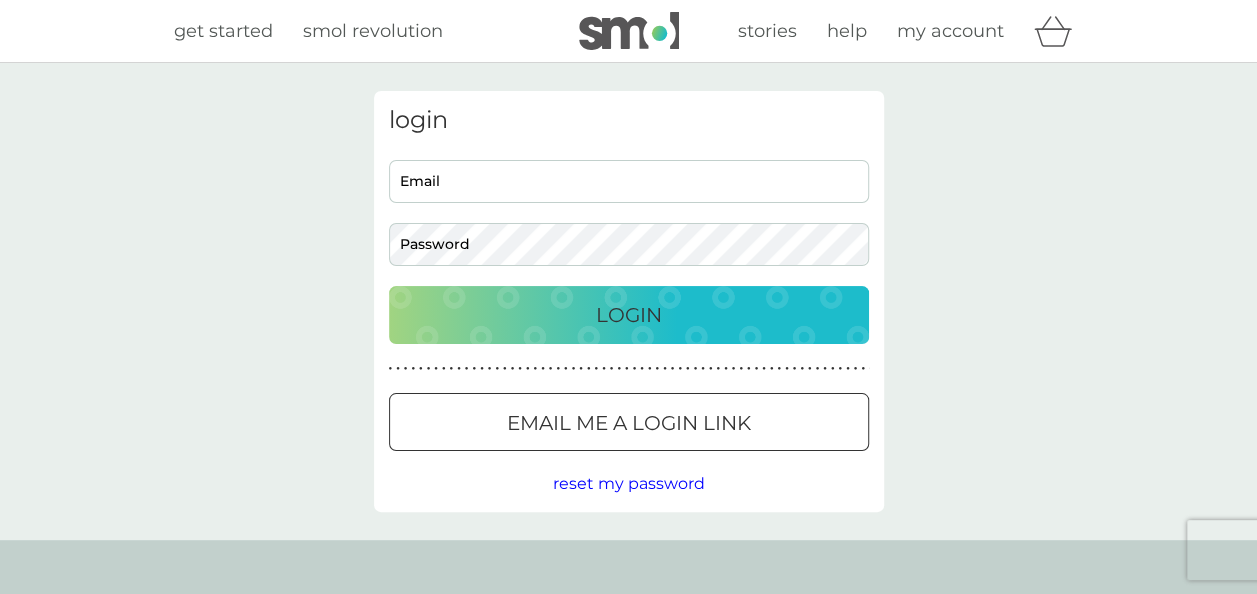 click on "Email" at bounding box center (629, 181) 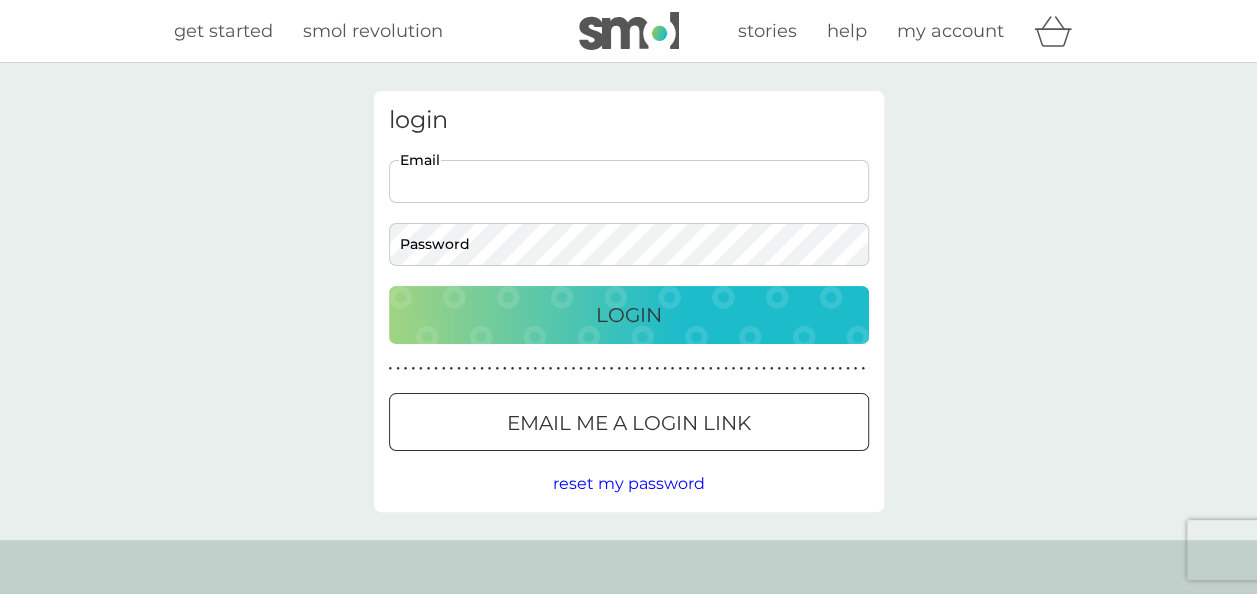 scroll, scrollTop: 0, scrollLeft: 0, axis: both 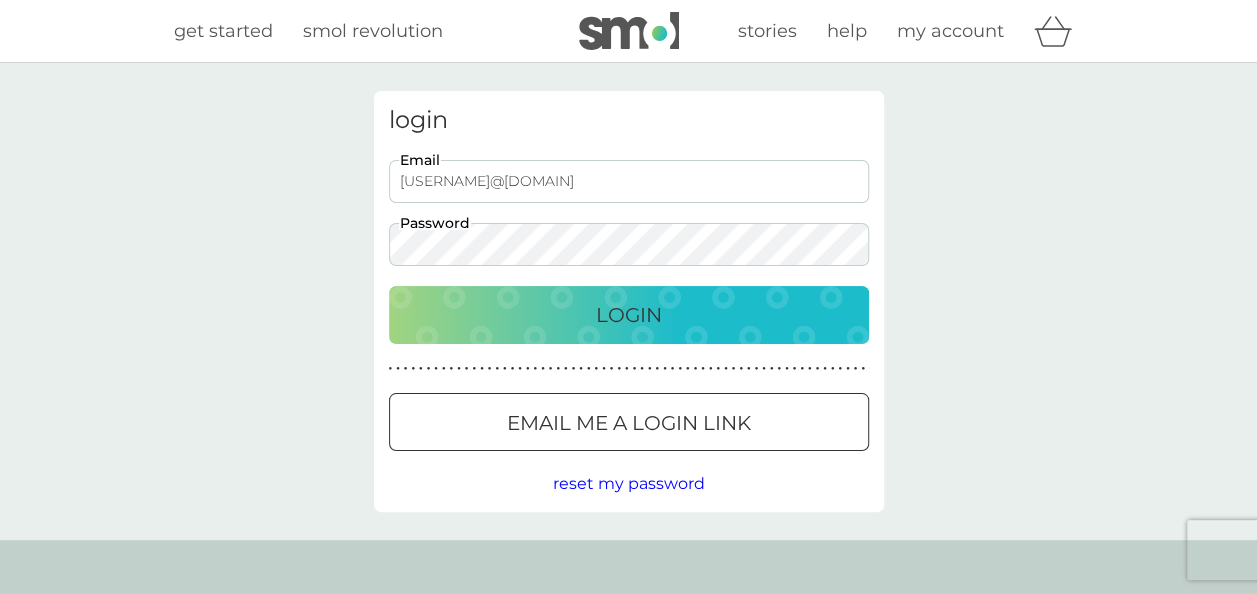 click on "Login" at bounding box center [629, 315] 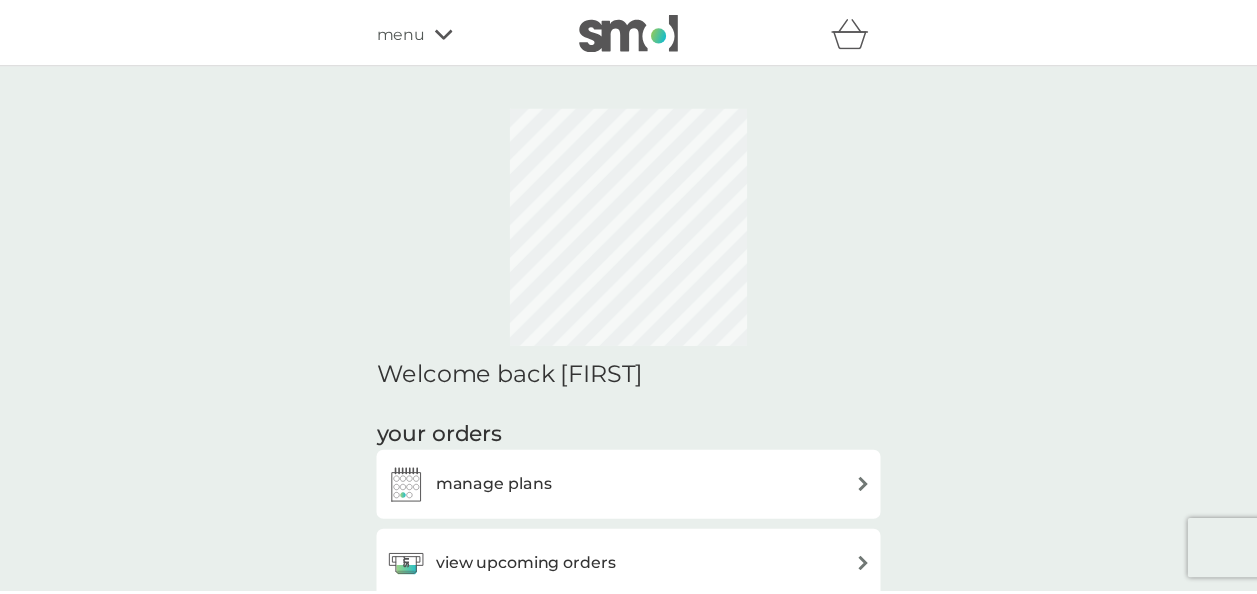 scroll, scrollTop: 0, scrollLeft: 0, axis: both 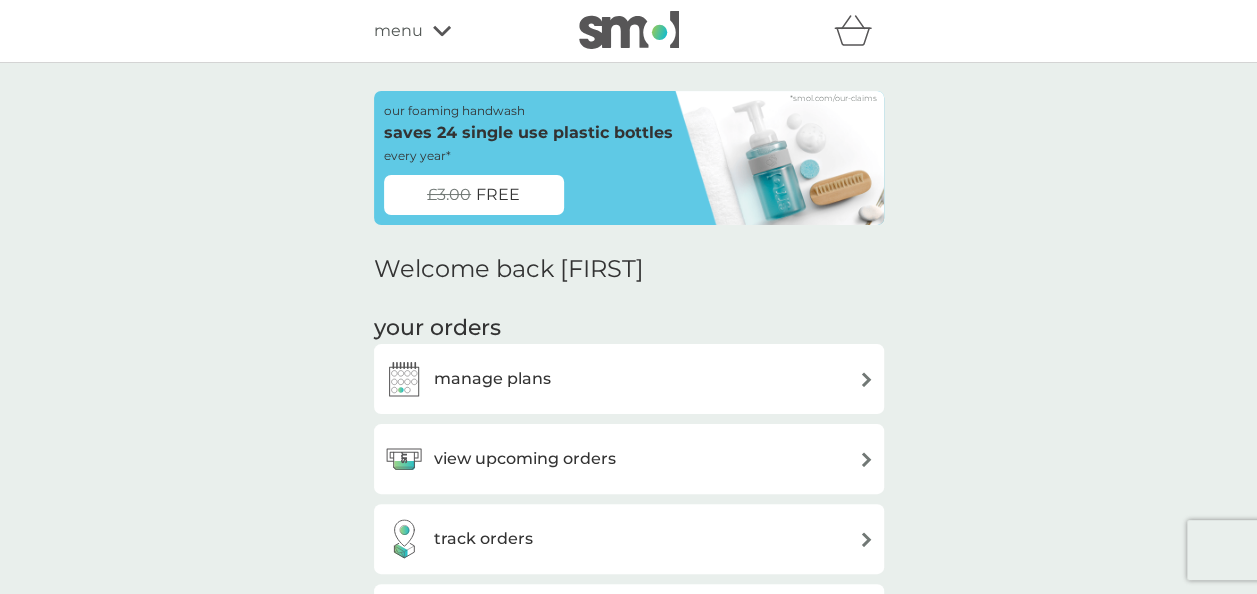 click on "FREE" at bounding box center (498, 195) 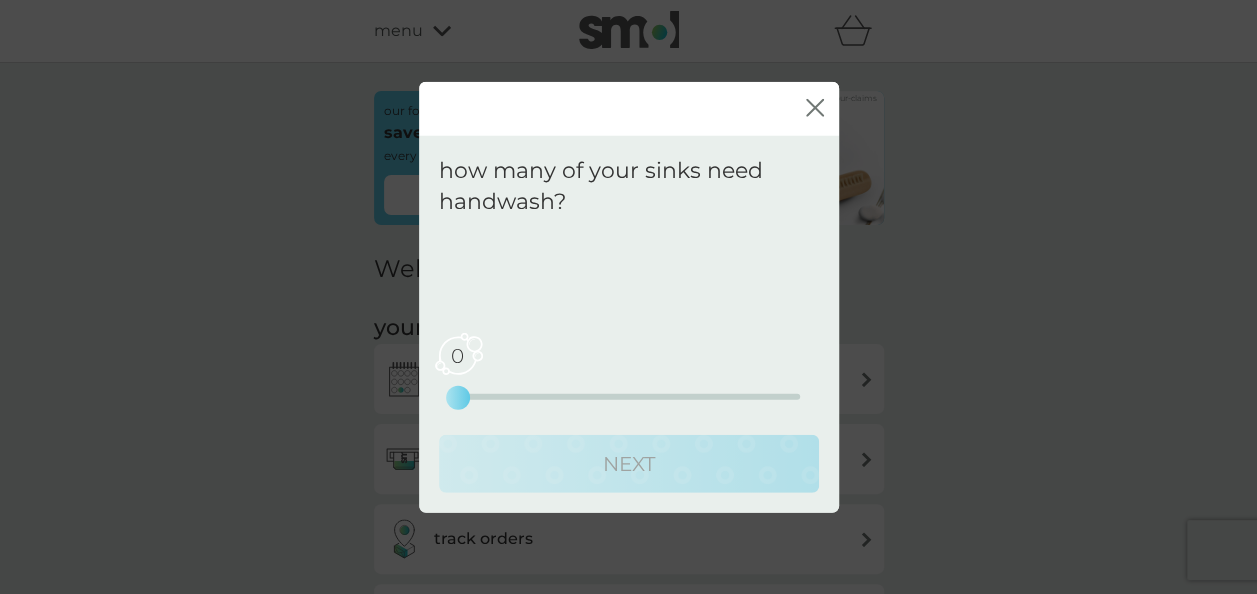 drag, startPoint x: 464, startPoint y: 401, endPoint x: 482, endPoint y: 400, distance: 18.027756 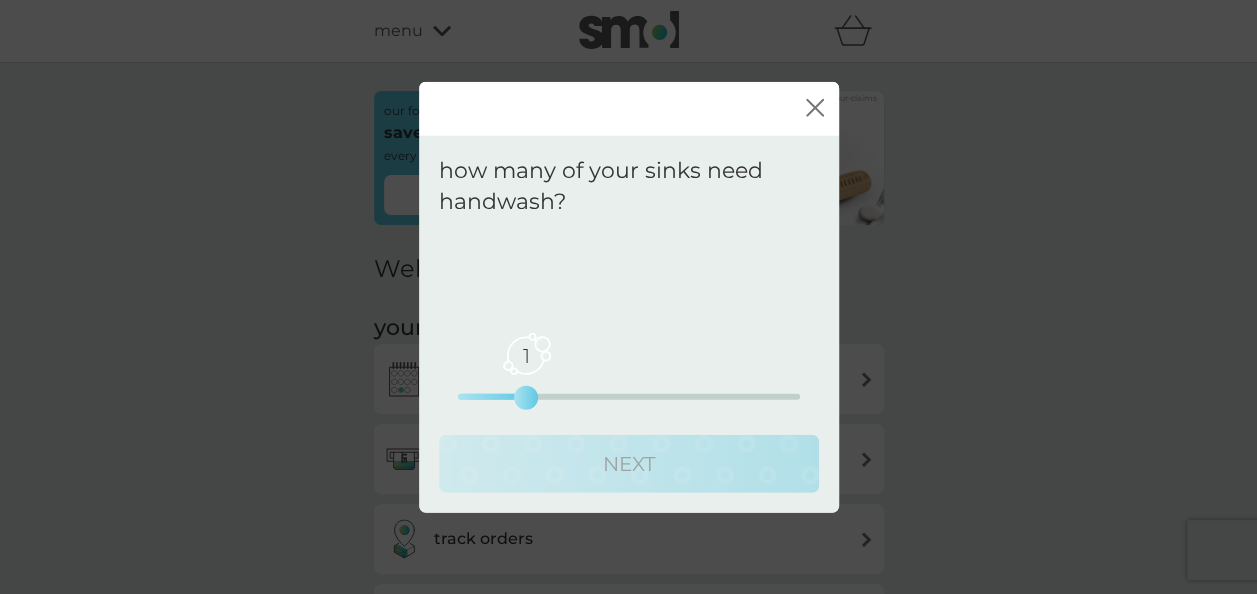 click on "1 0 2.5 5" at bounding box center [629, 396] 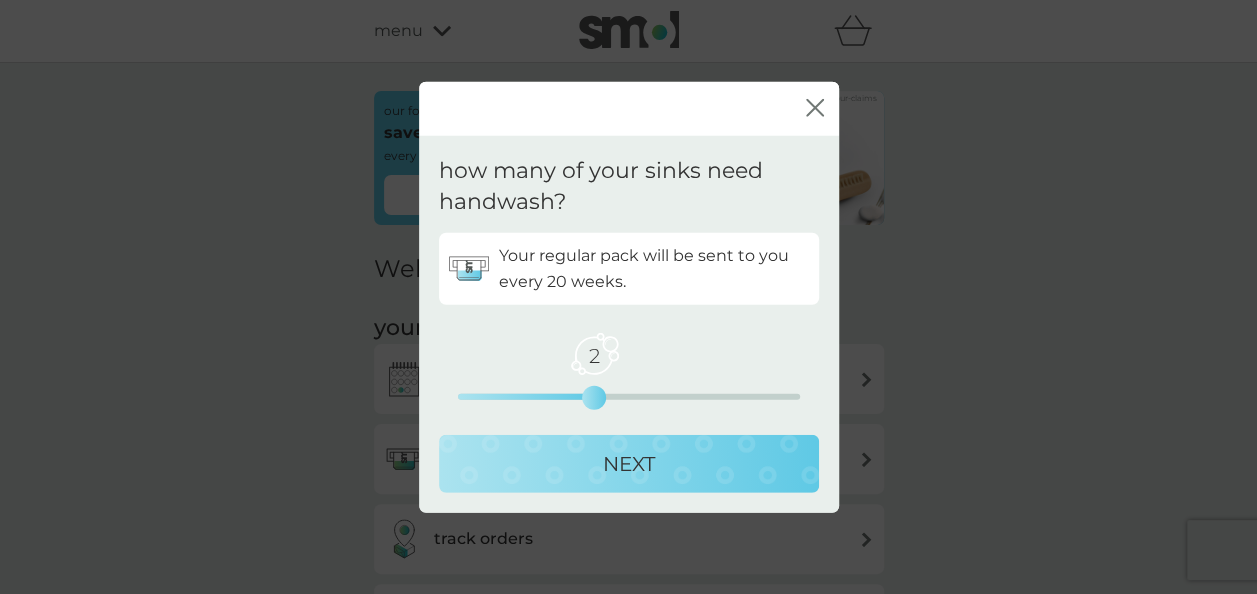 click on "2 0 2.5 5" at bounding box center (629, 396) 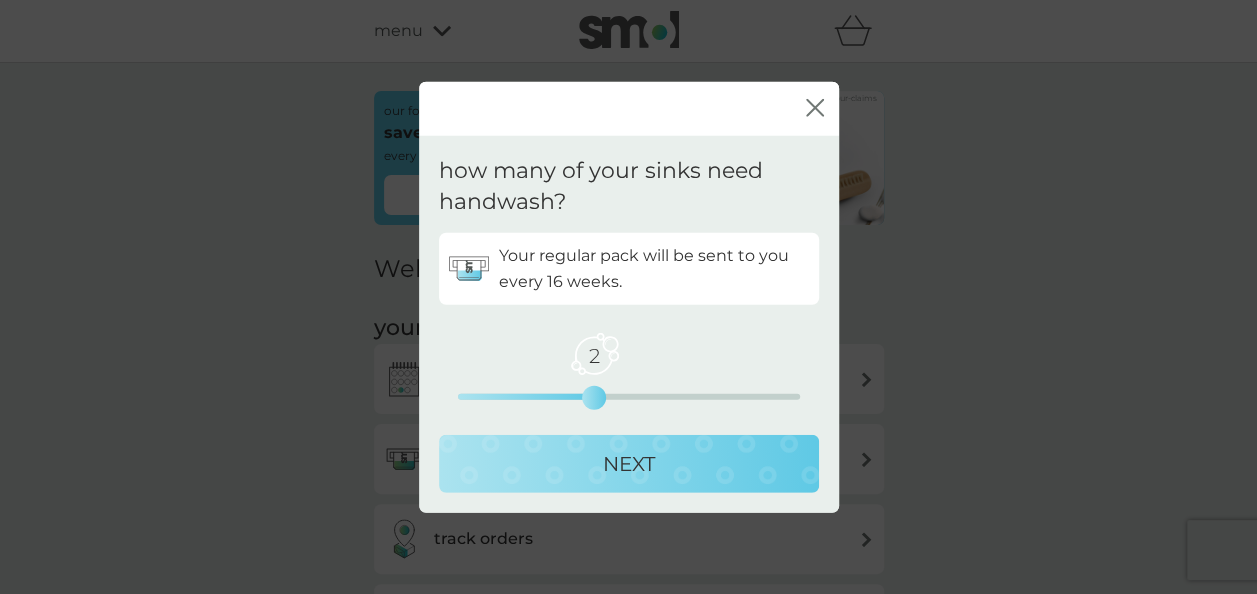 click on "NEXT" at bounding box center (629, 463) 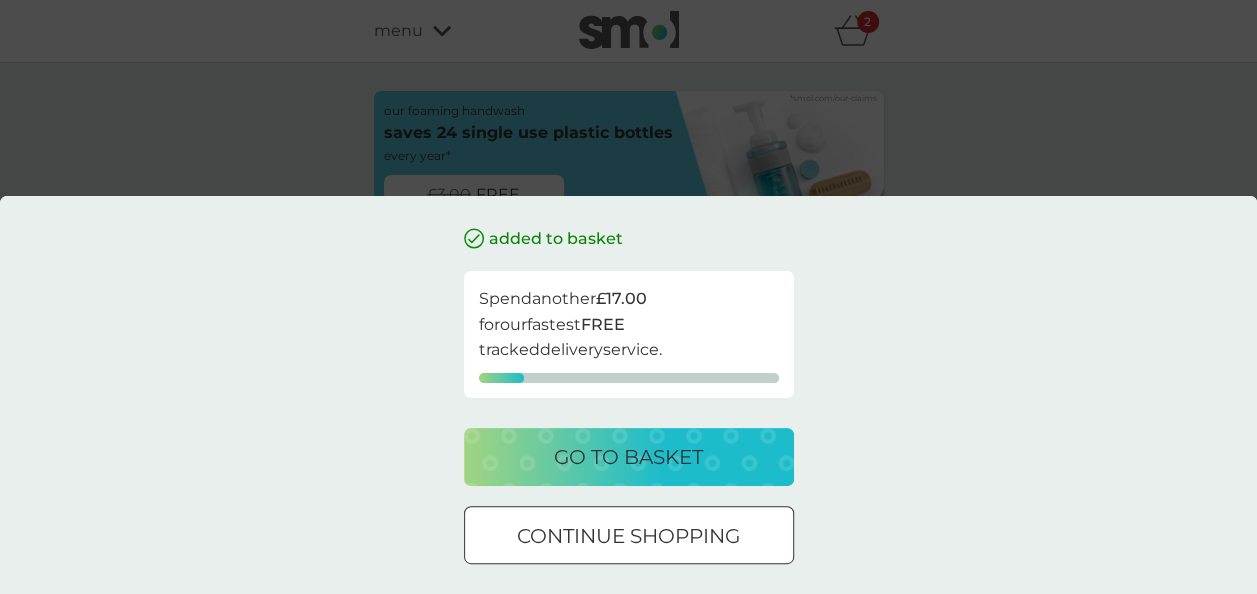 click on "continue shopping" at bounding box center (628, 536) 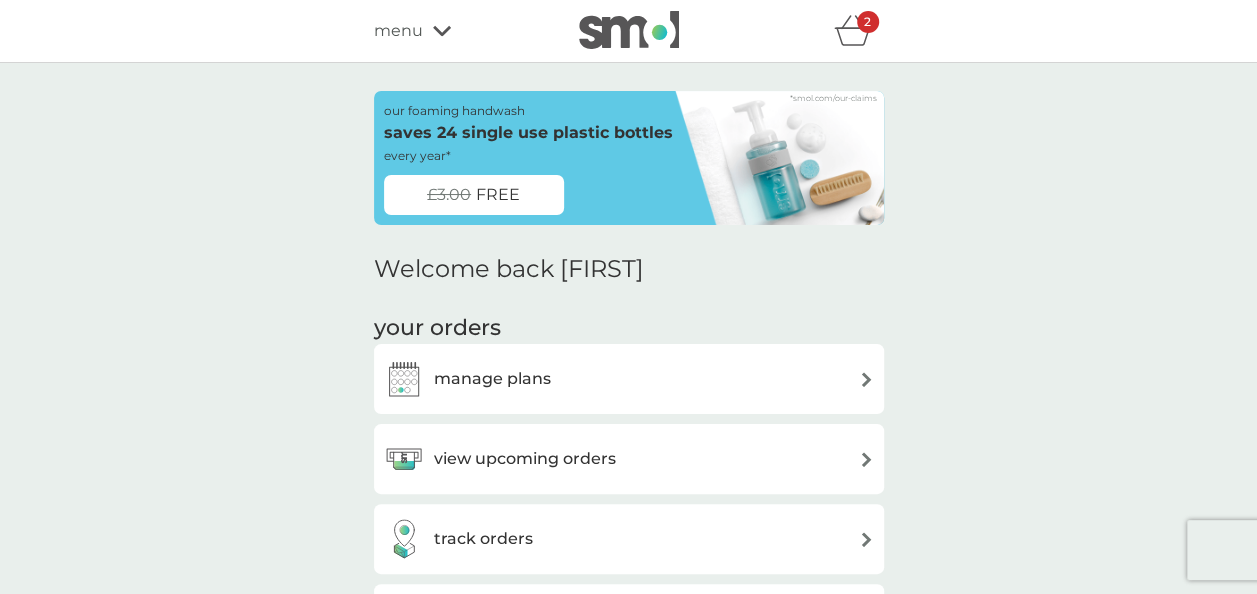 click on "manage plans" at bounding box center [629, 379] 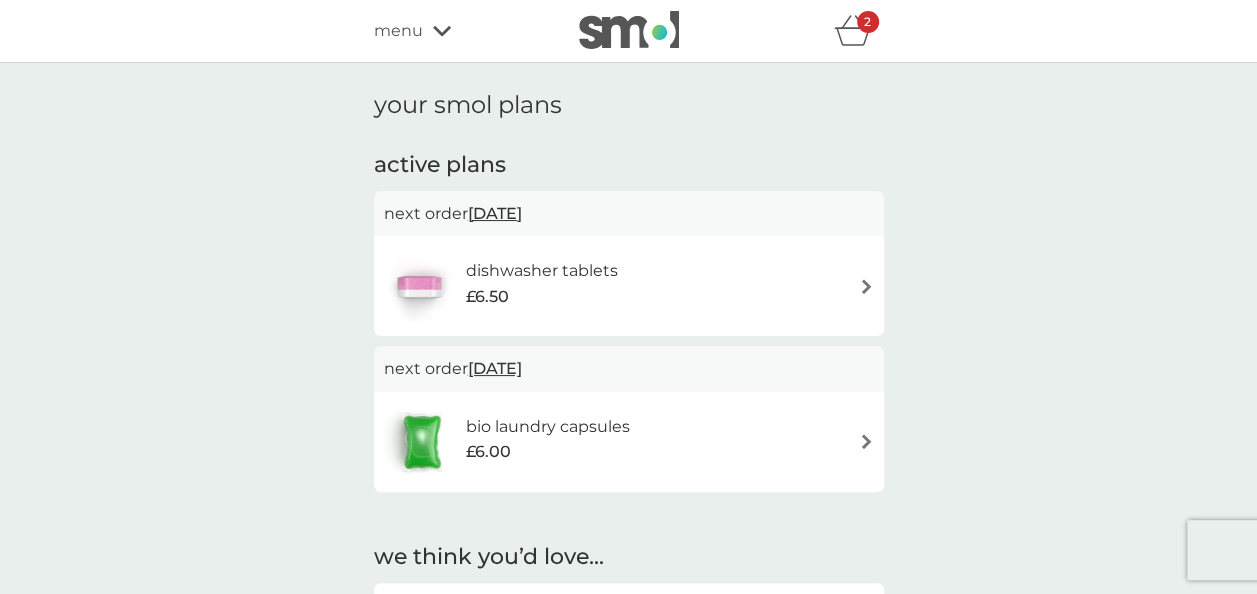 click on "25 Aug 2025" at bounding box center (495, 213) 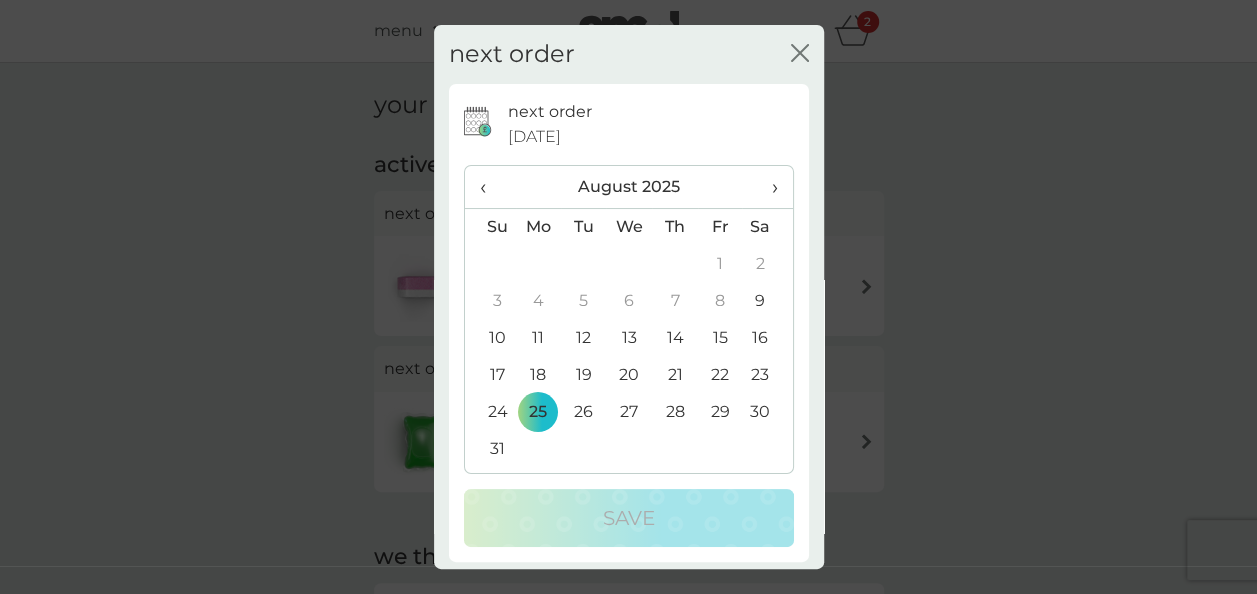click on "›" at bounding box center (767, 187) 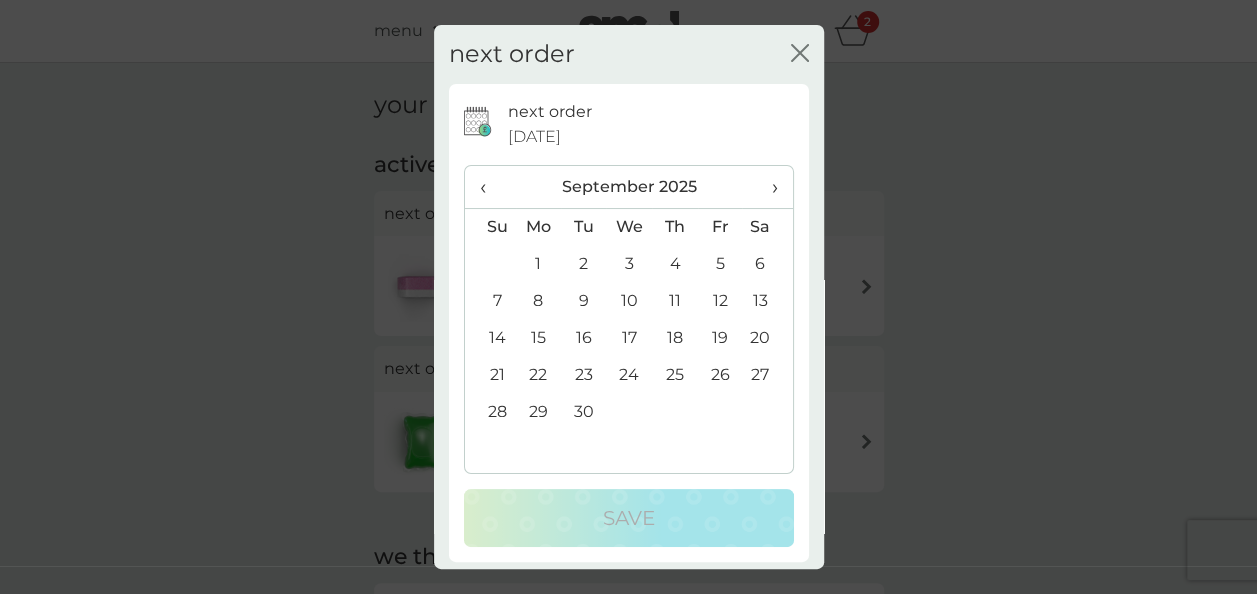 click on "1" at bounding box center (539, 264) 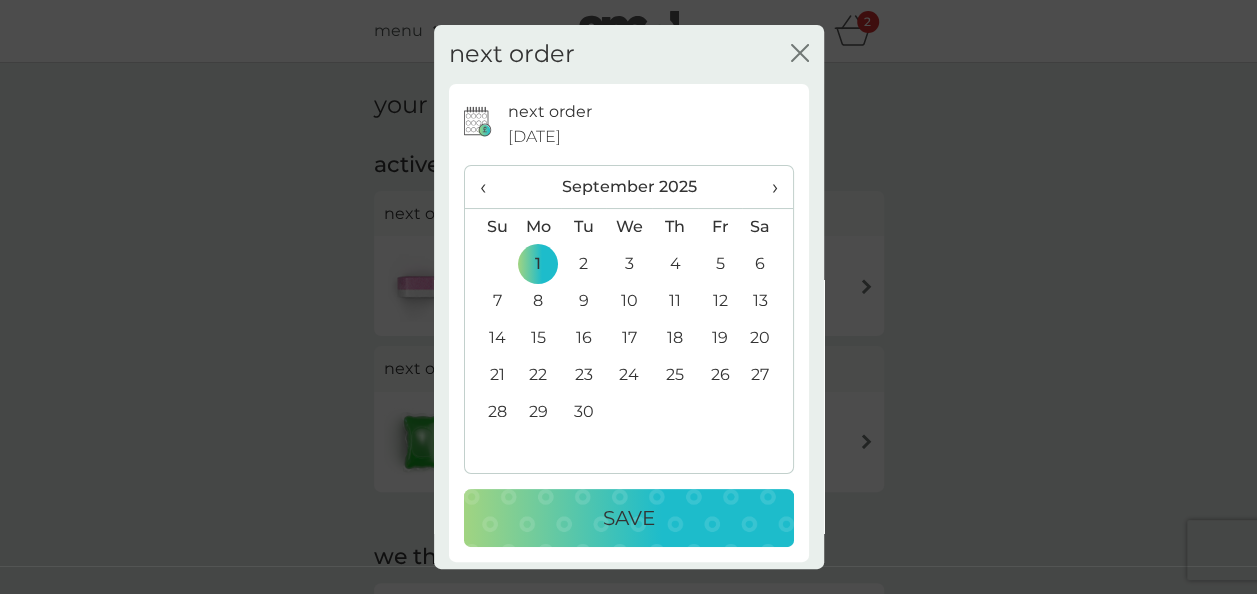 click on "‹" at bounding box center (490, 187) 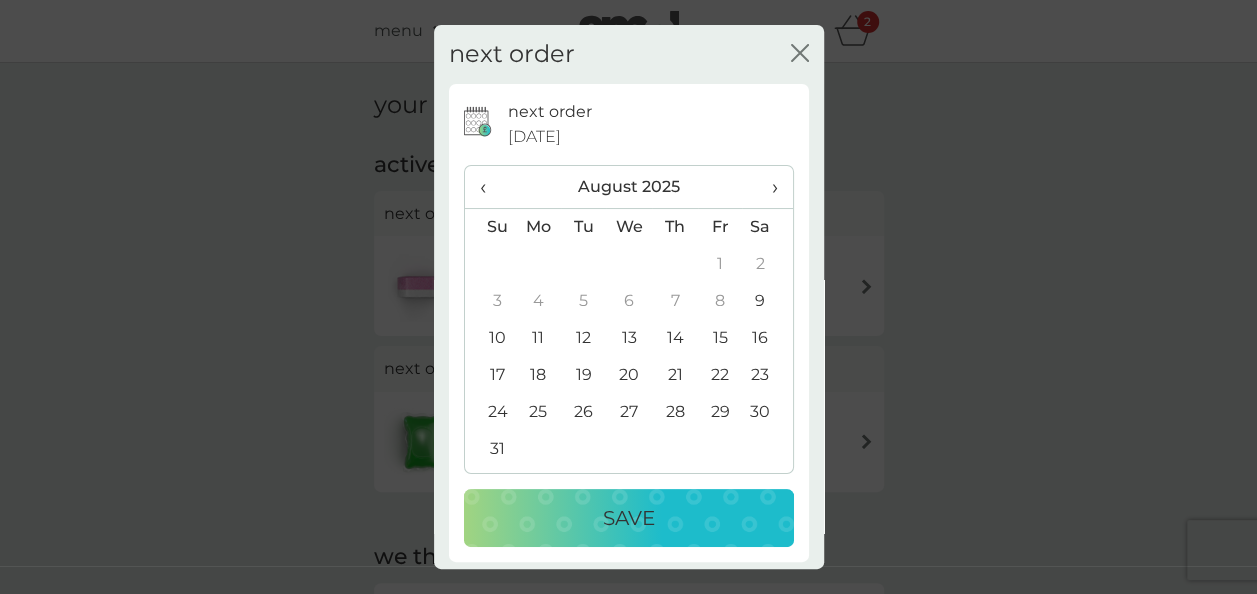 click on "›" at bounding box center [767, 187] 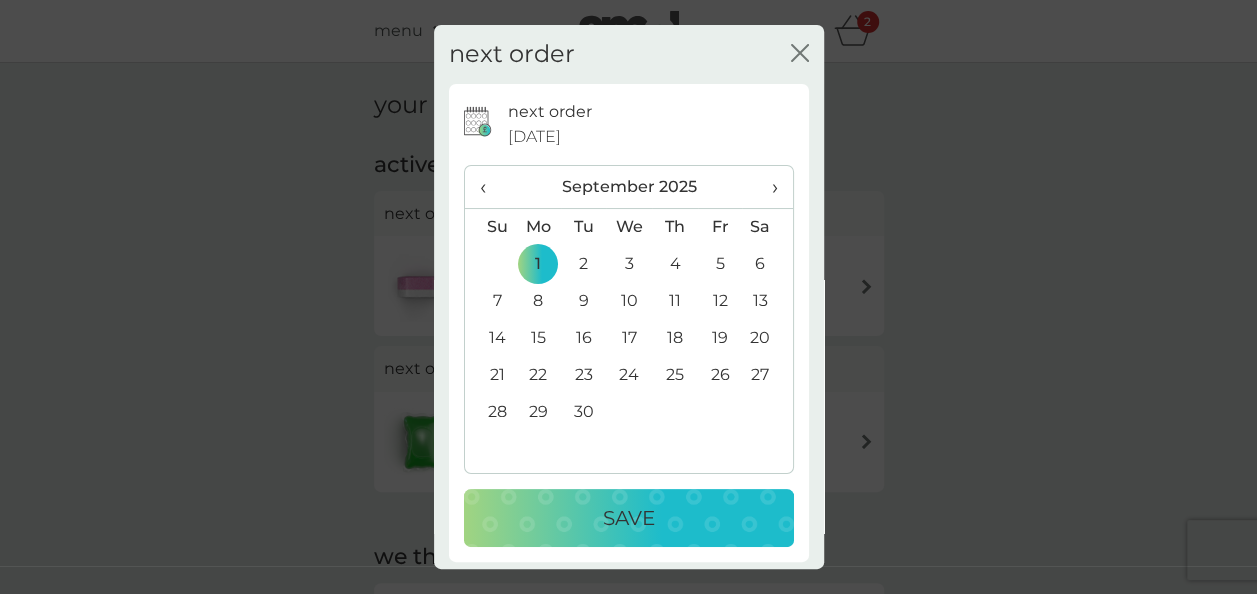 click on "15" at bounding box center [539, 338] 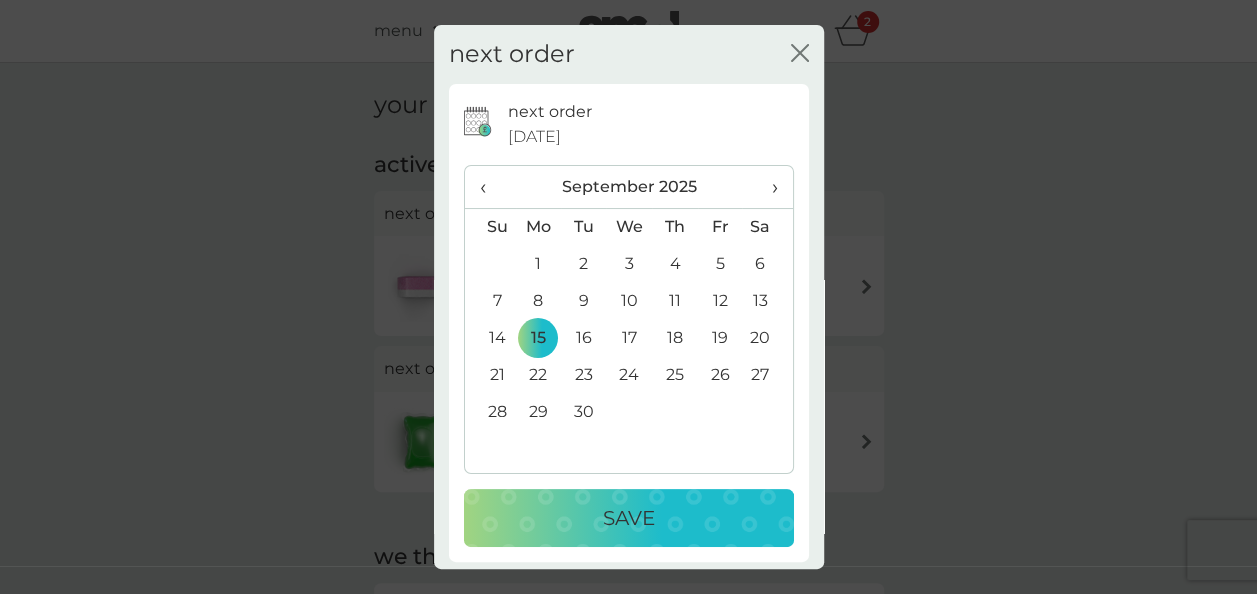 click on "Save" at bounding box center [629, 518] 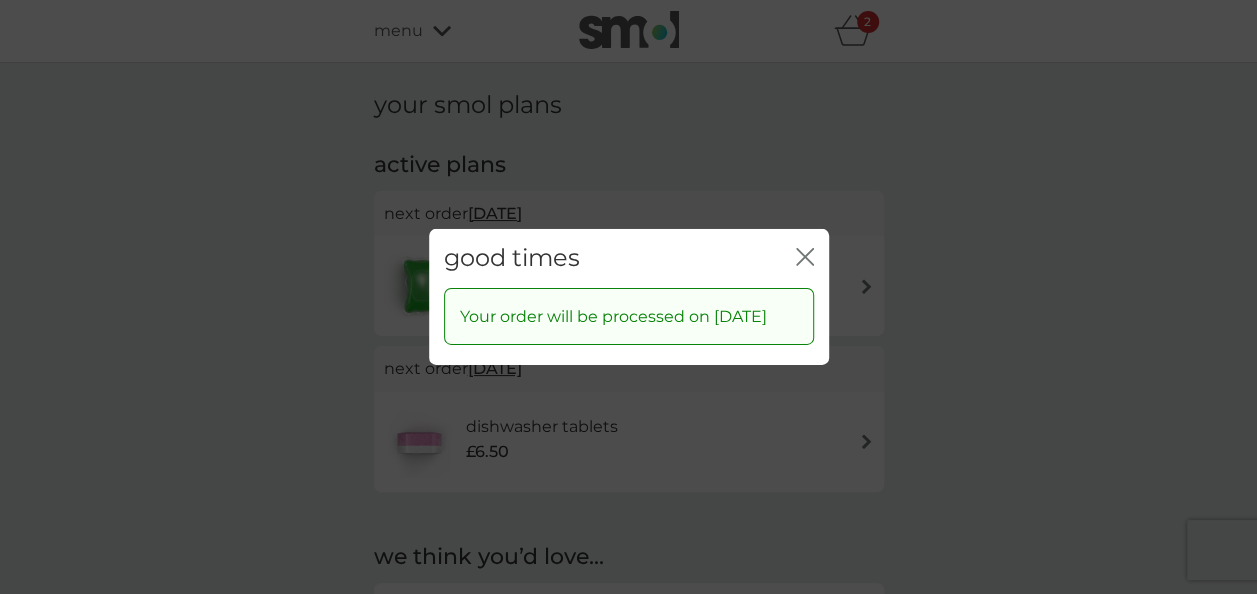 click 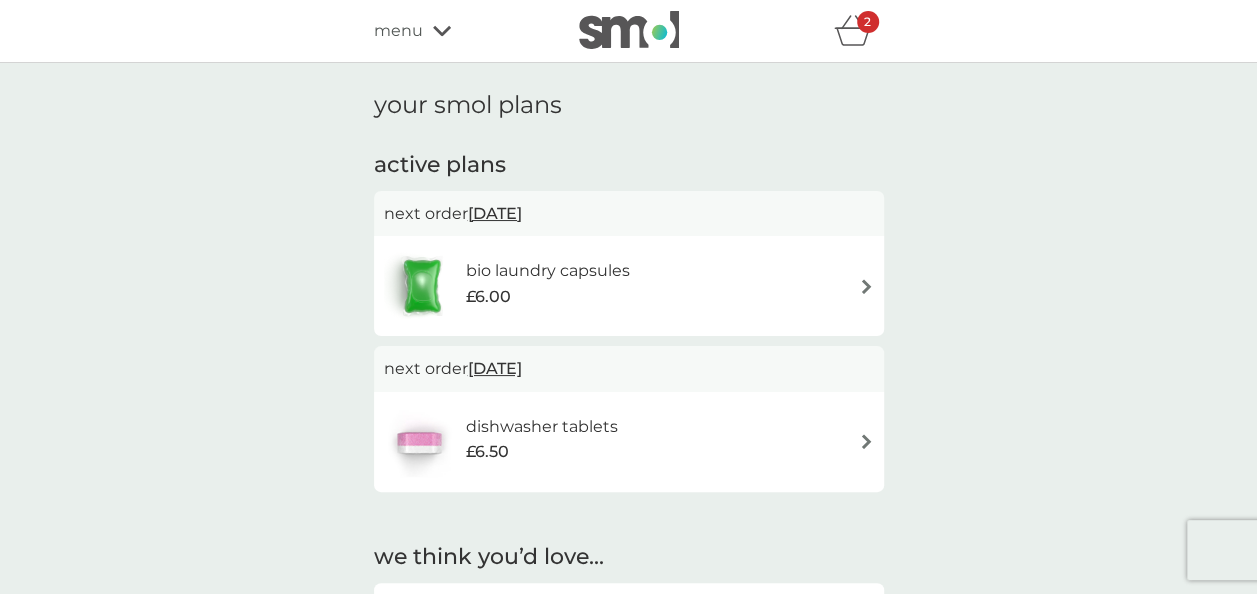 click on "12 Sep 2025" at bounding box center (495, 213) 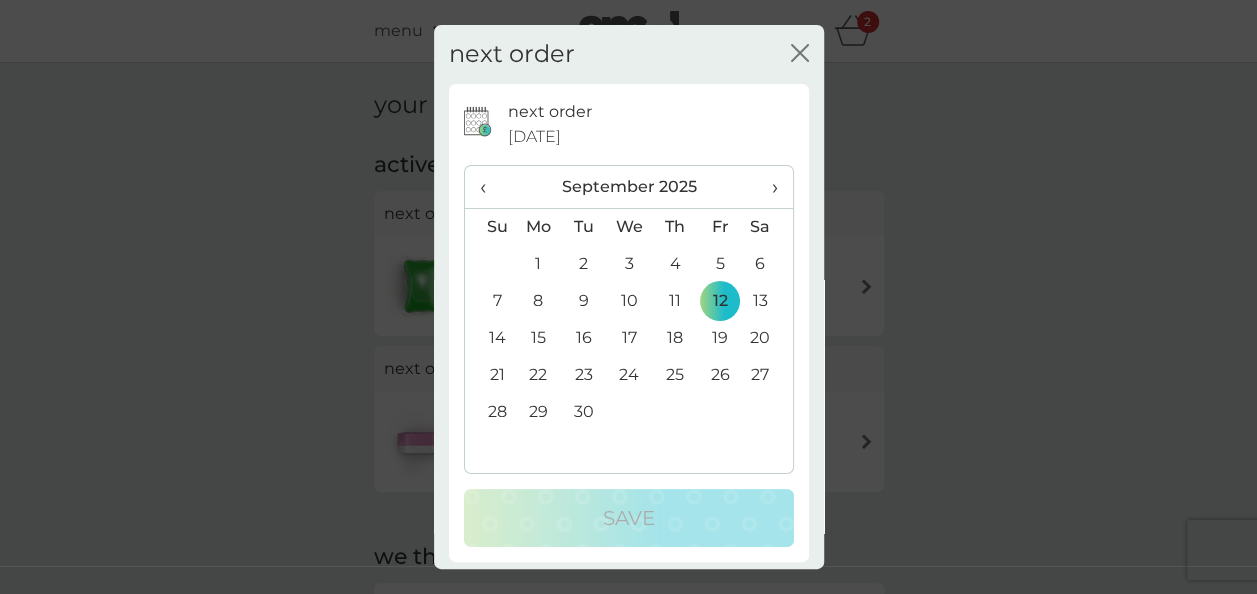 click on "15" at bounding box center (539, 338) 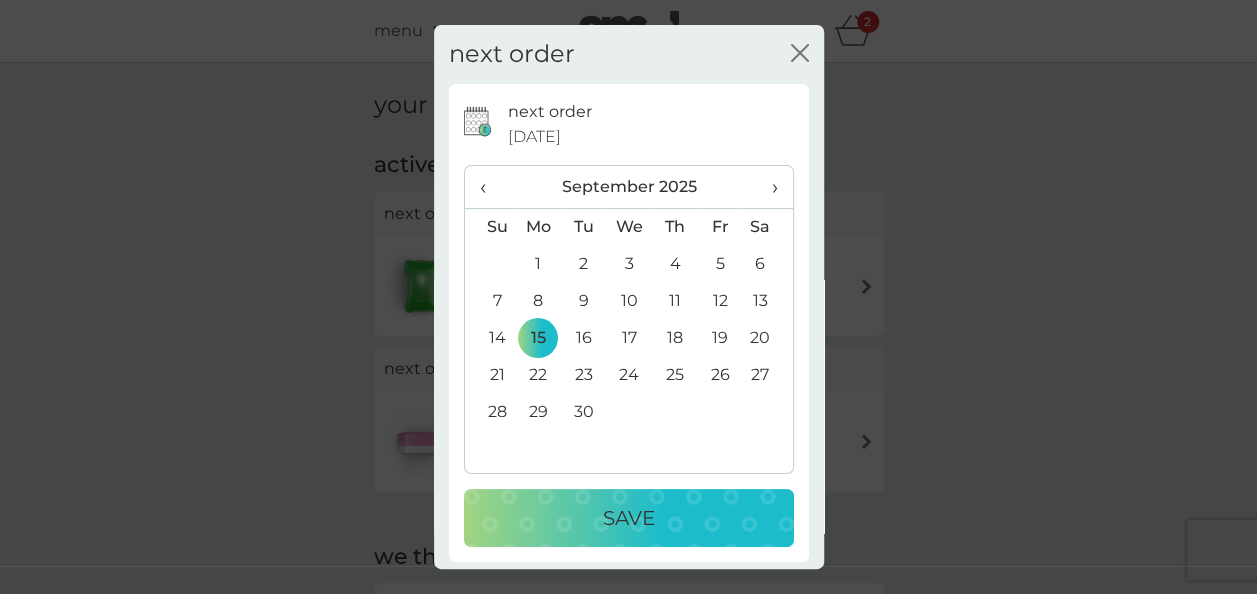 click on "Save" at bounding box center (629, 518) 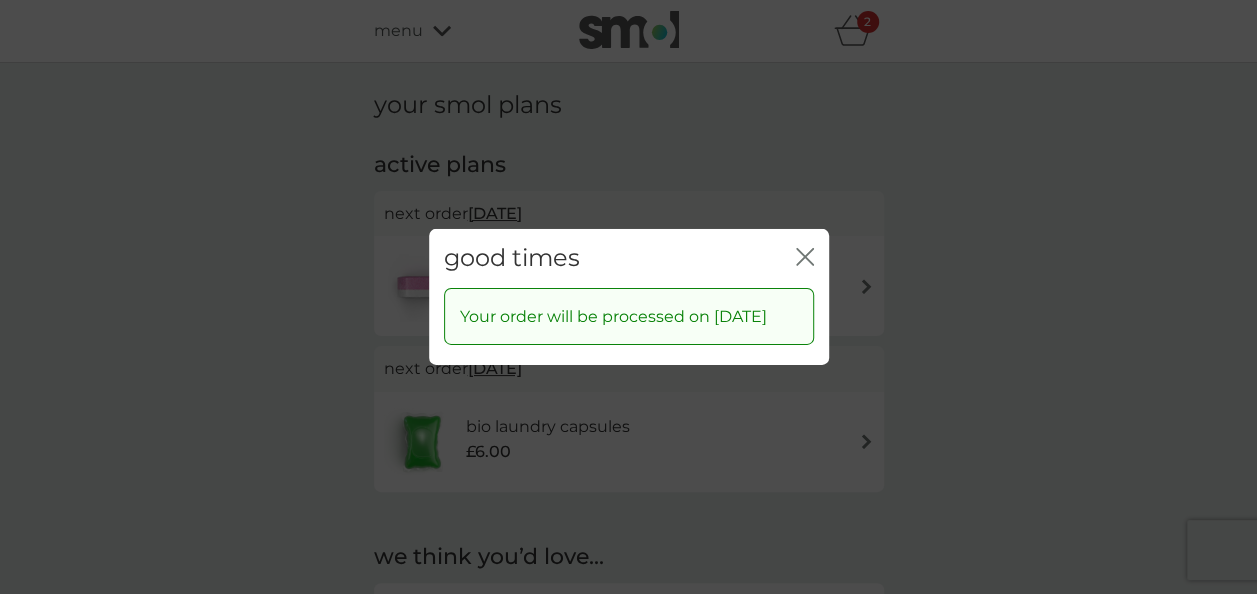 click on "close" 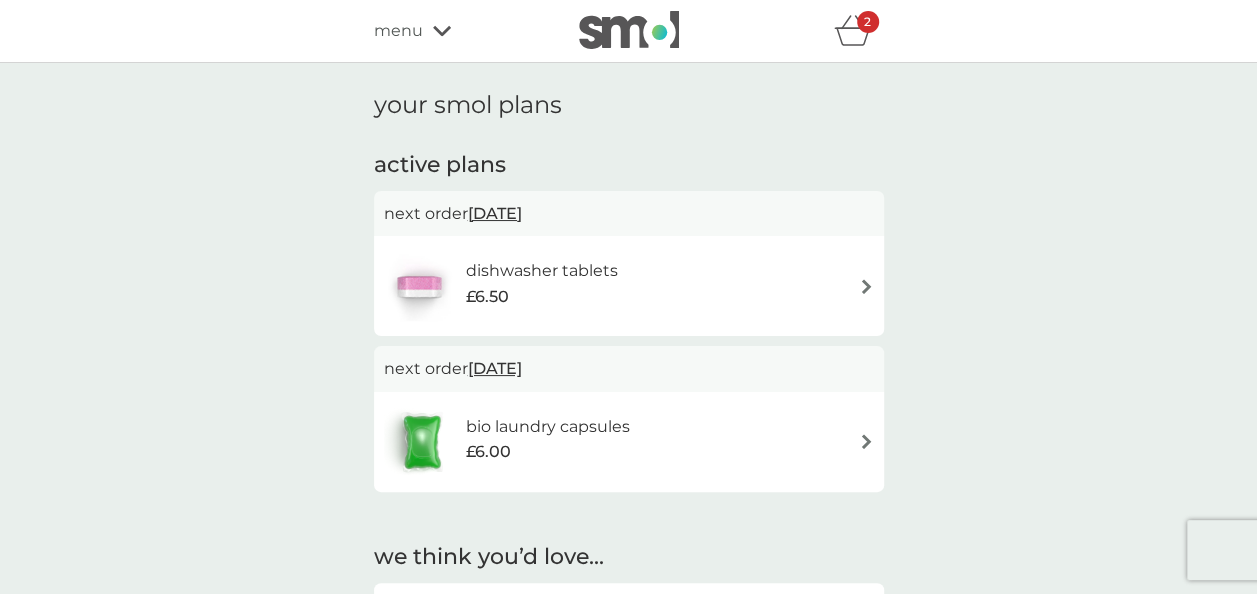 click on "[DATE]" at bounding box center [495, 368] 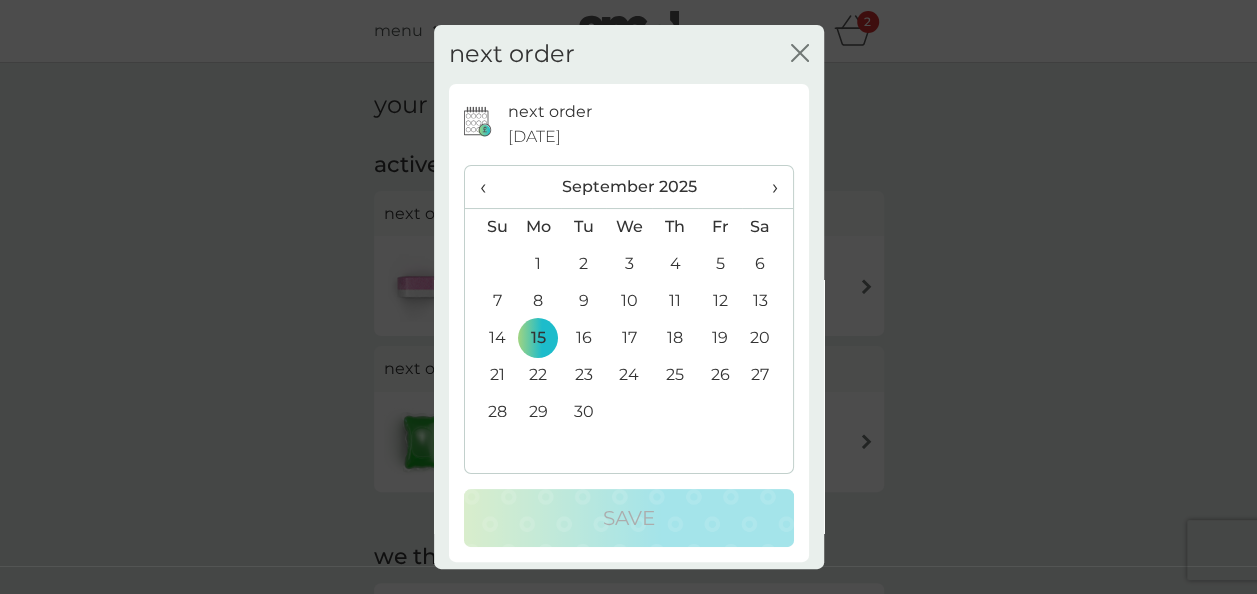 click on "30" at bounding box center (583, 412) 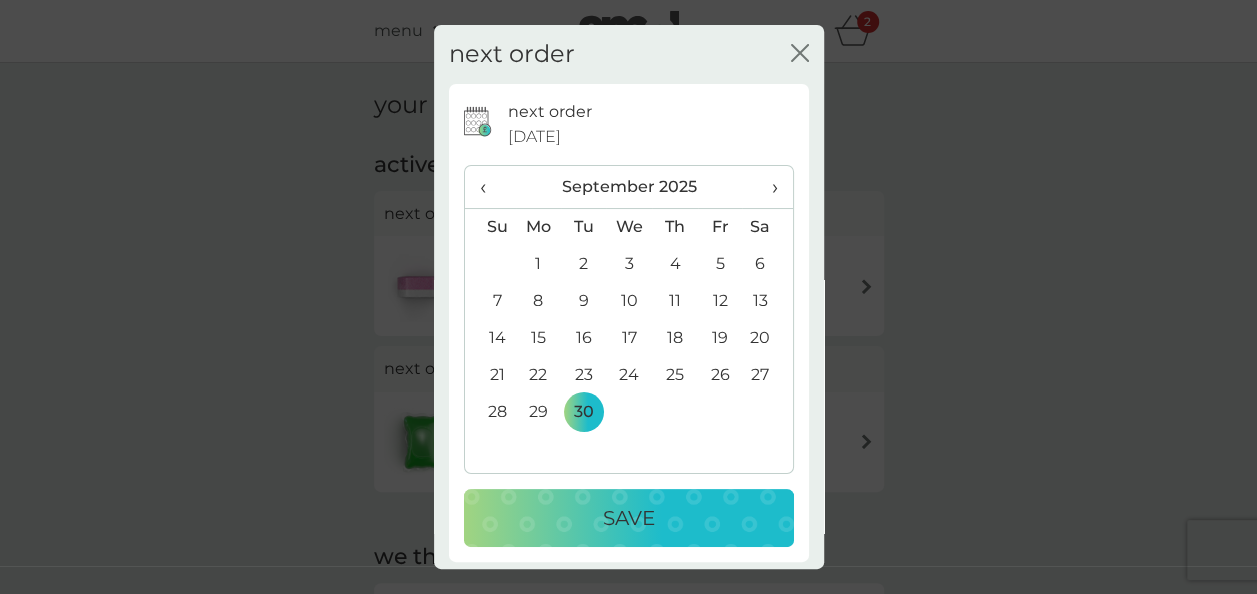 click on "29" at bounding box center [539, 412] 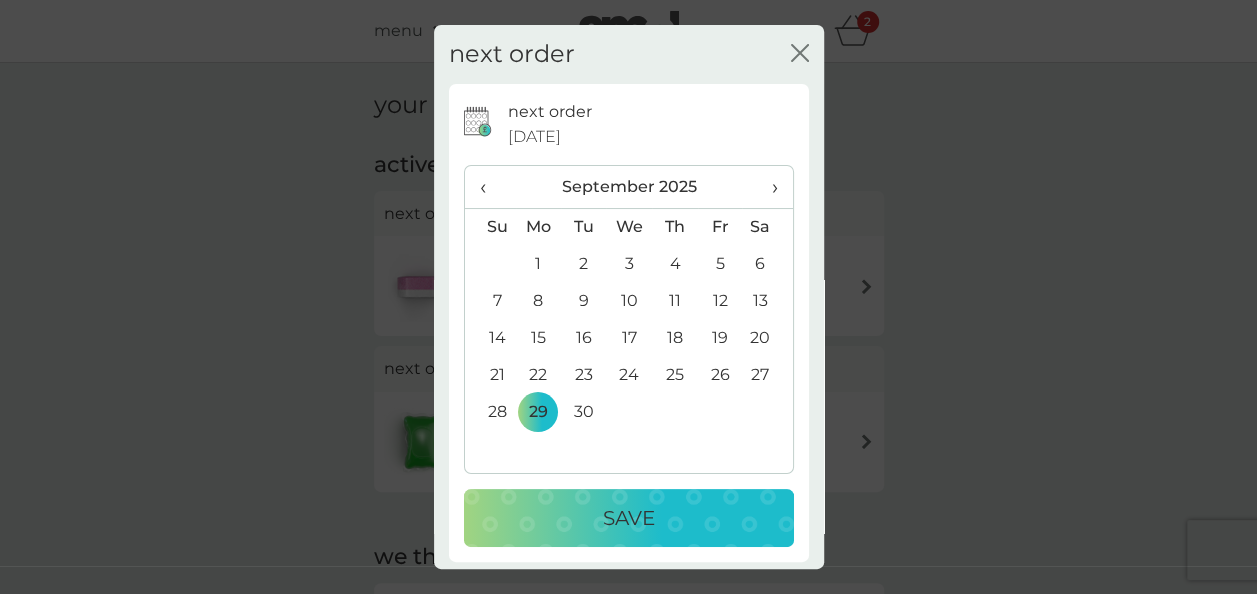 click on "Save" at bounding box center (629, 518) 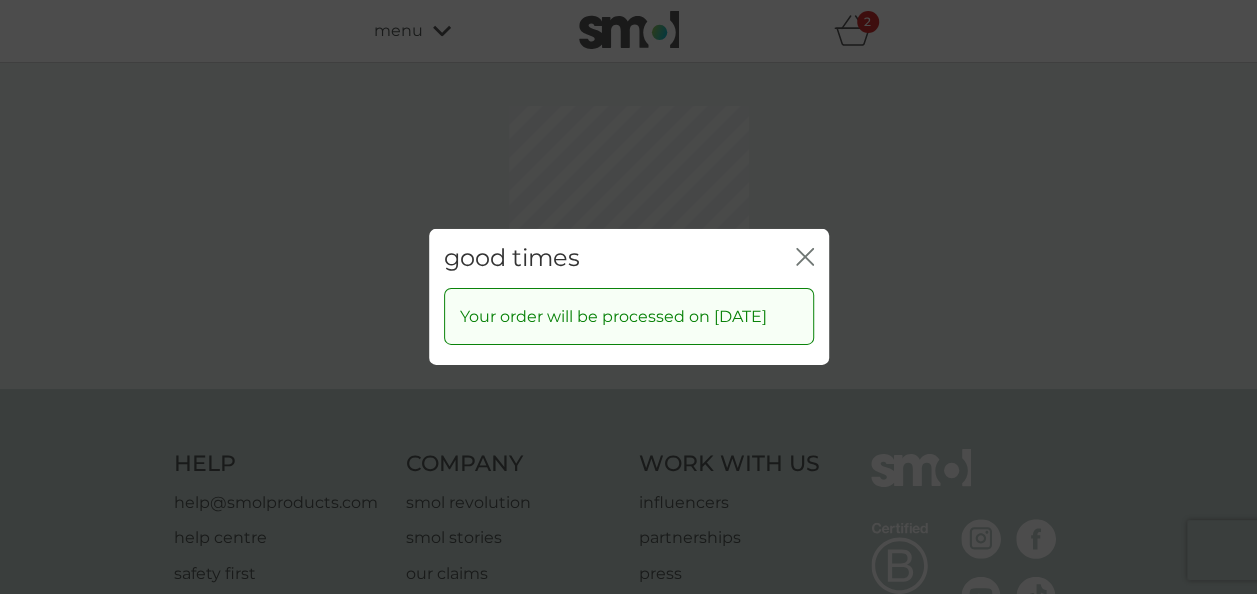 click on "good times close Your order will be processed on 29 Sep 2025" at bounding box center [628, 297] 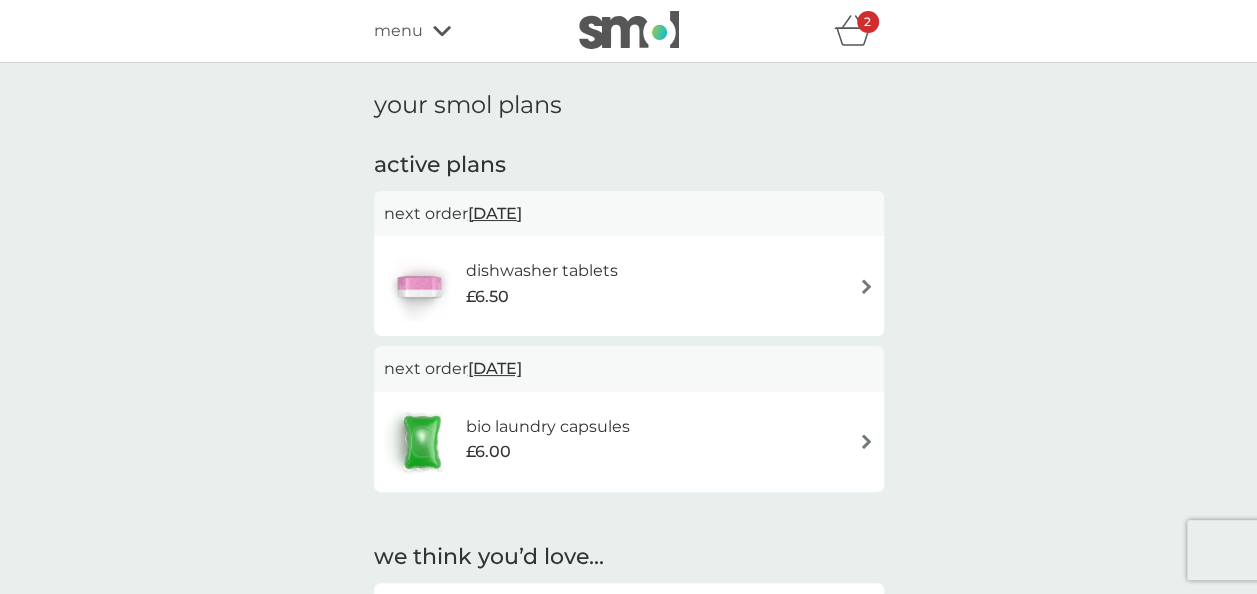click 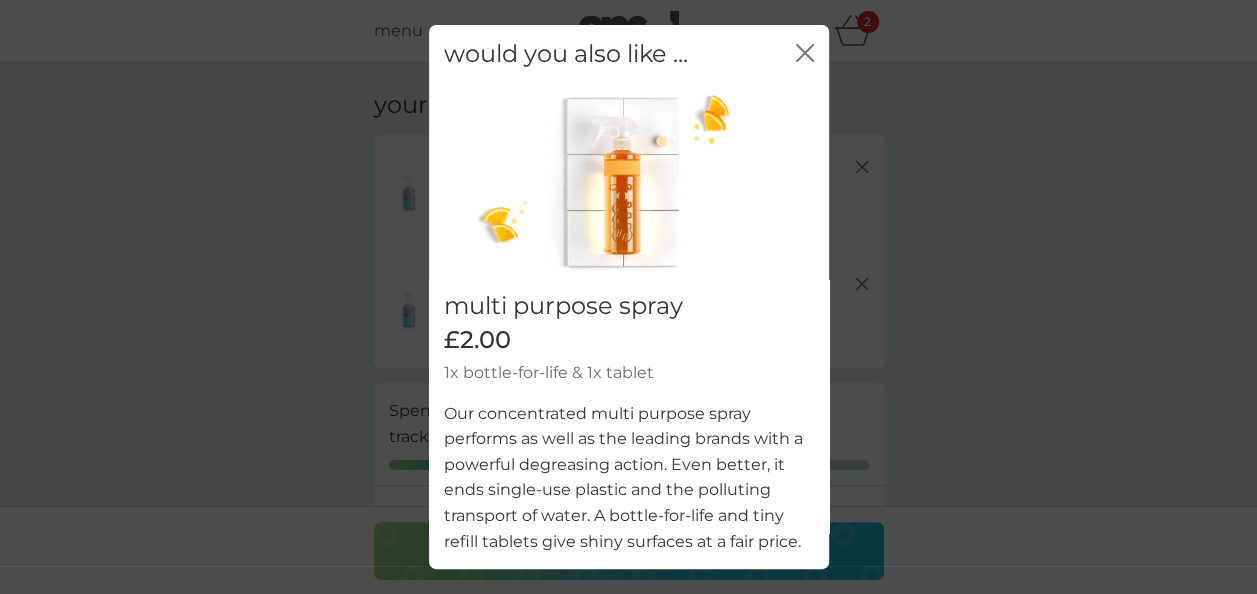 click 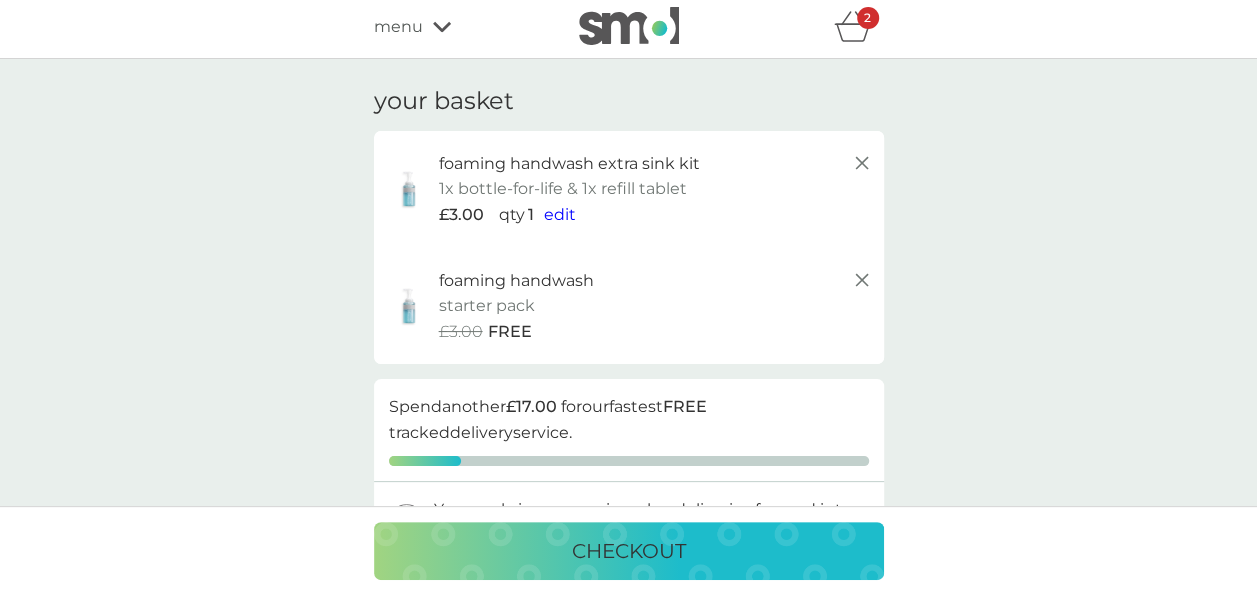 scroll, scrollTop: 0, scrollLeft: 0, axis: both 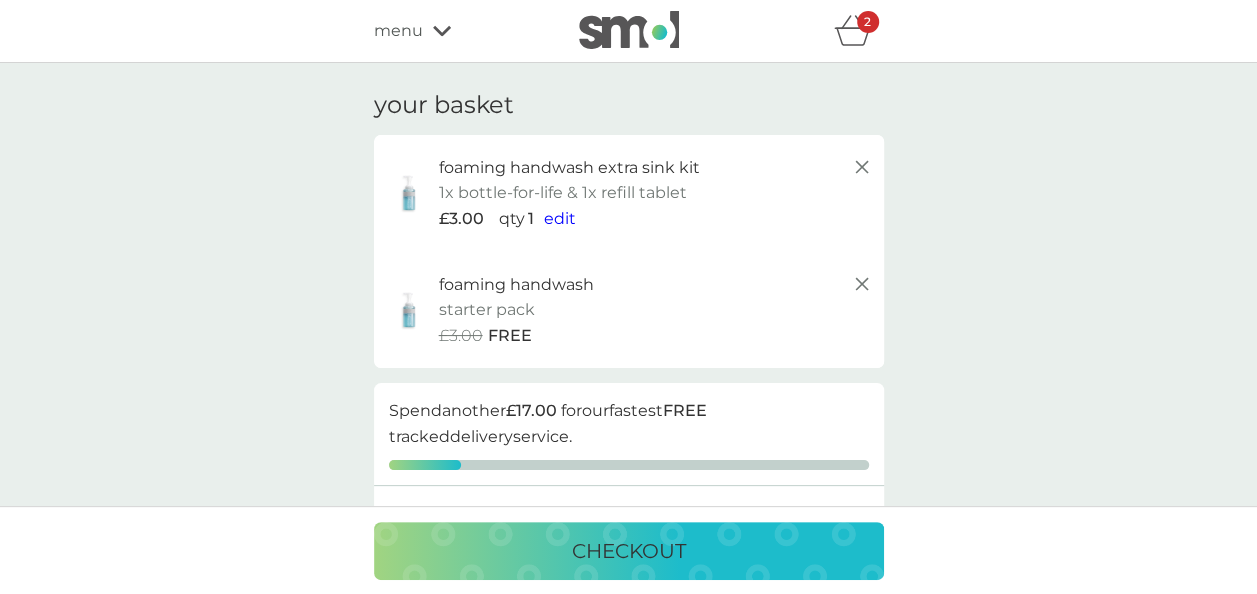 click on "menu" at bounding box center (459, 31) 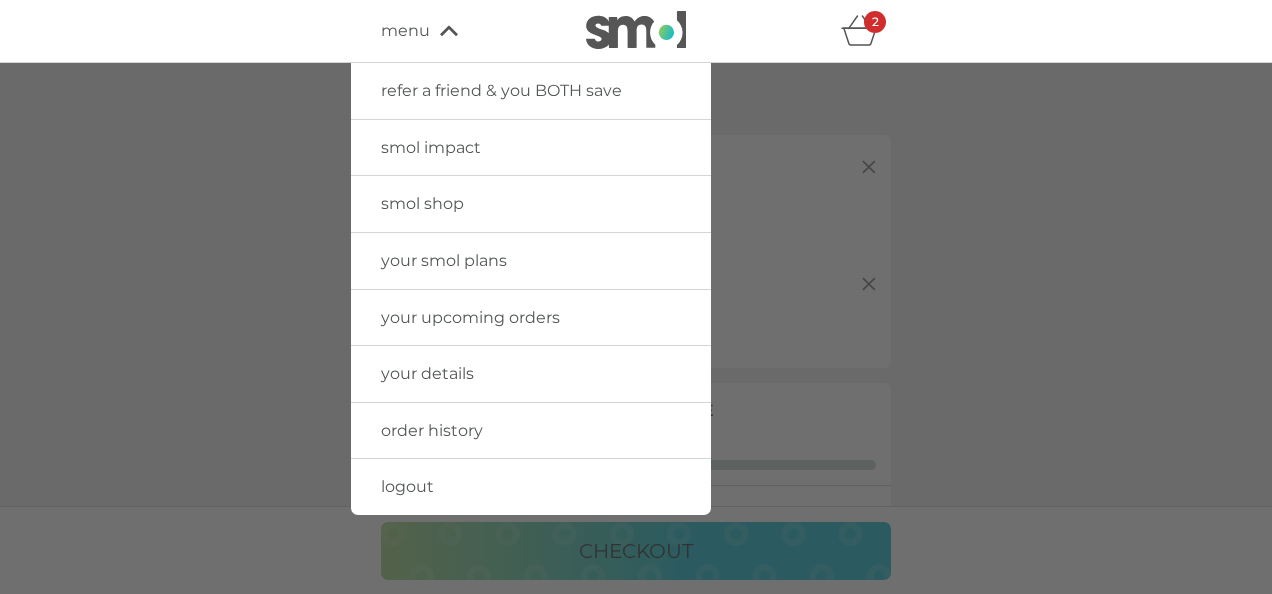 click on "smol shop" at bounding box center [531, 204] 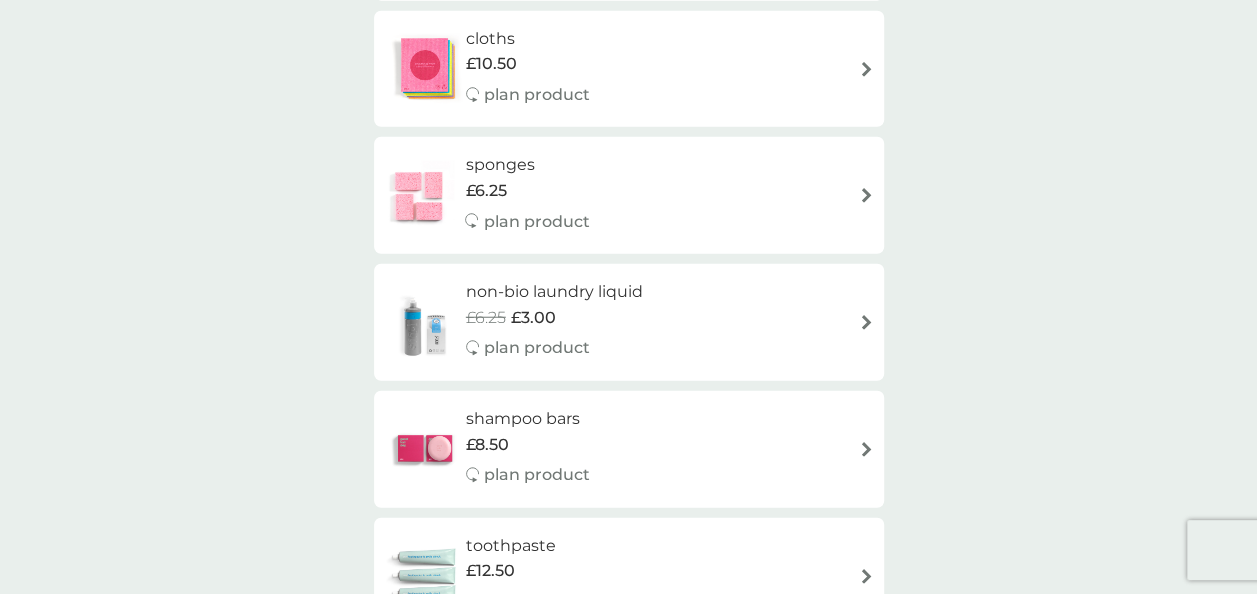 scroll, scrollTop: 2450, scrollLeft: 0, axis: vertical 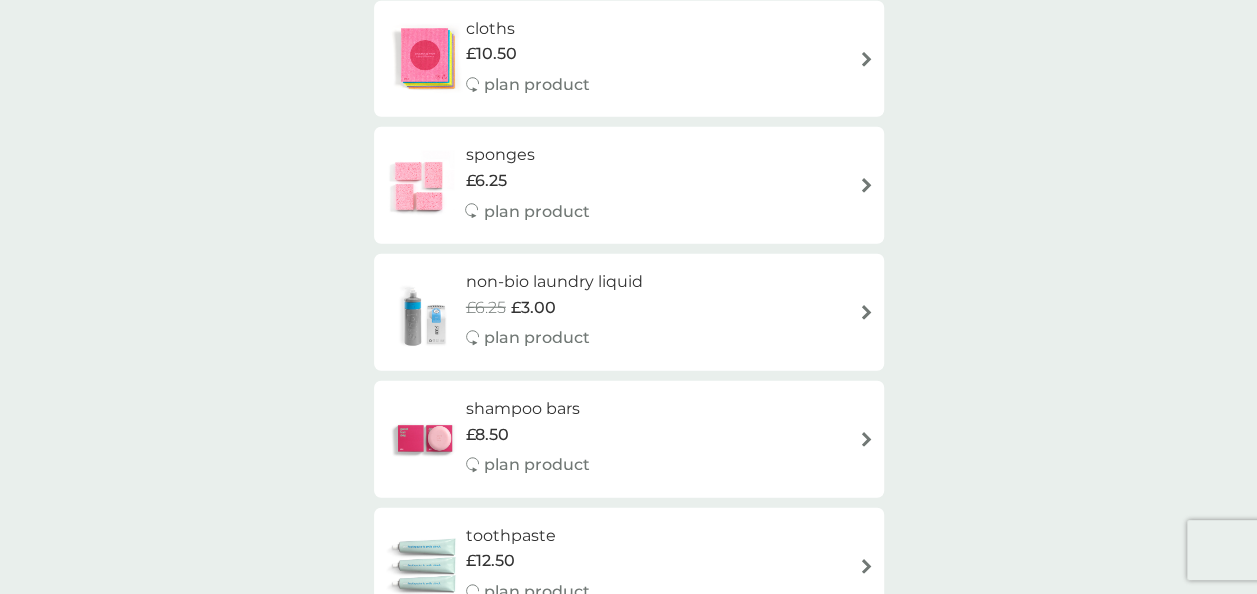 click on "£6.25" at bounding box center [485, 181] 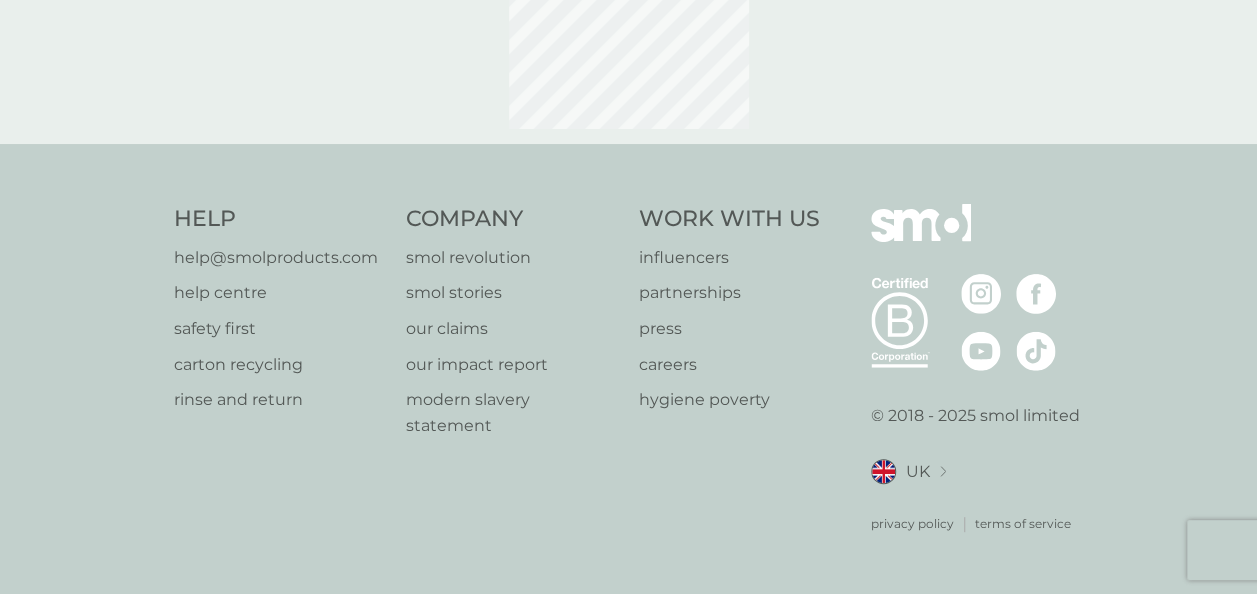scroll, scrollTop: 0, scrollLeft: 0, axis: both 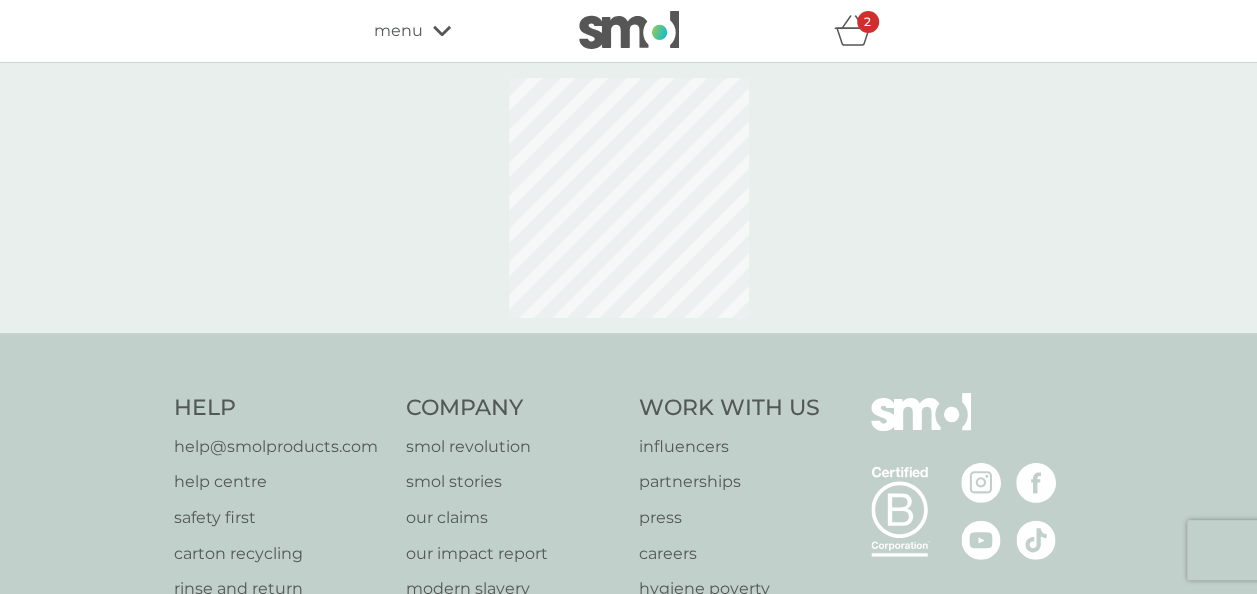 select on "63" 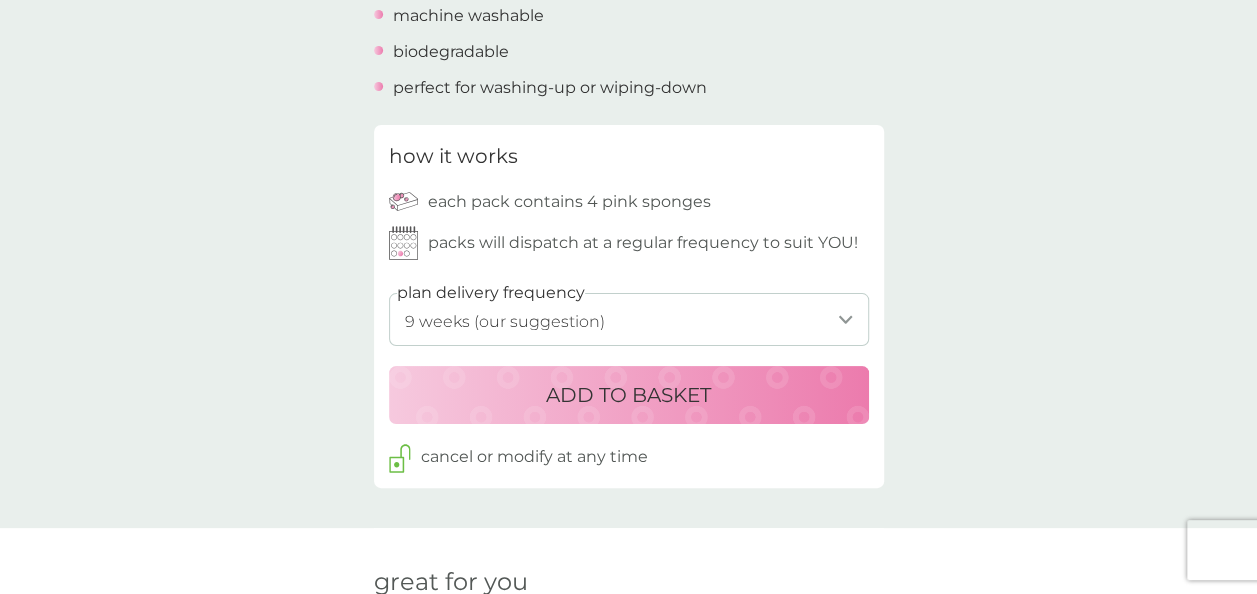 scroll, scrollTop: 873, scrollLeft: 0, axis: vertical 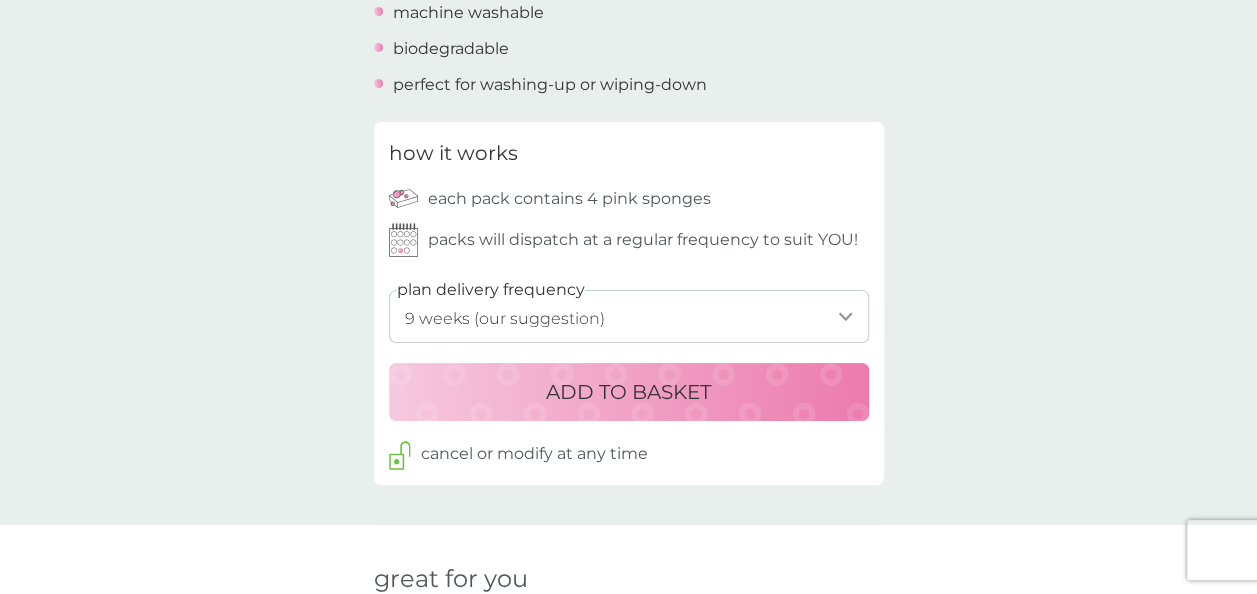 click on "ADD TO BASKET" at bounding box center (628, 392) 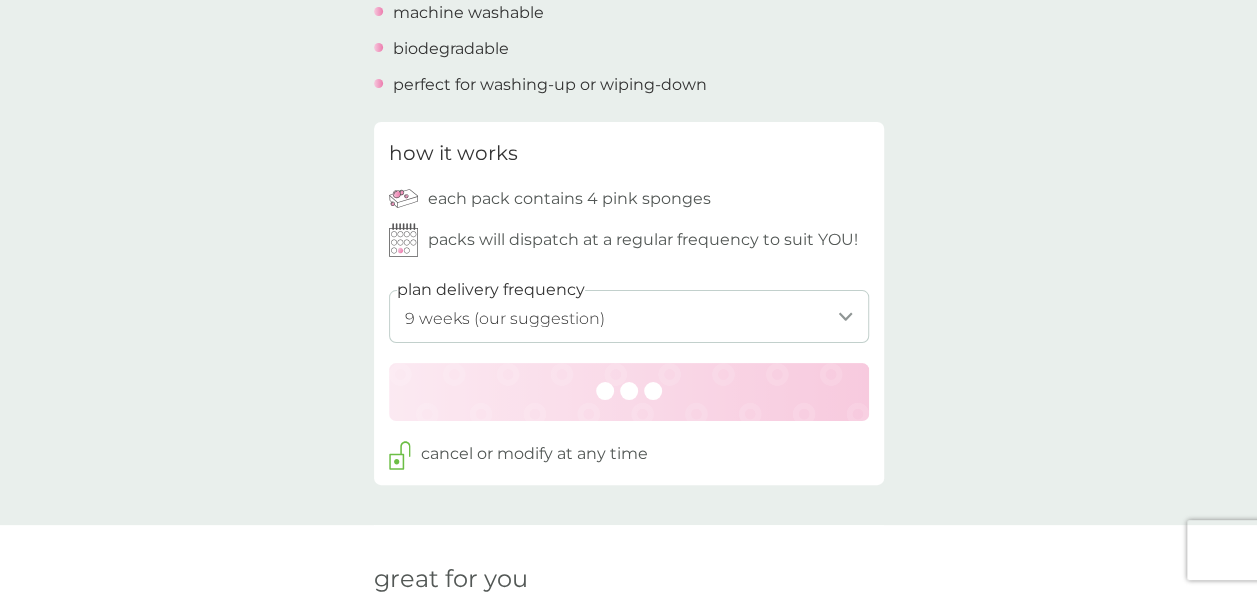 scroll, scrollTop: 0, scrollLeft: 0, axis: both 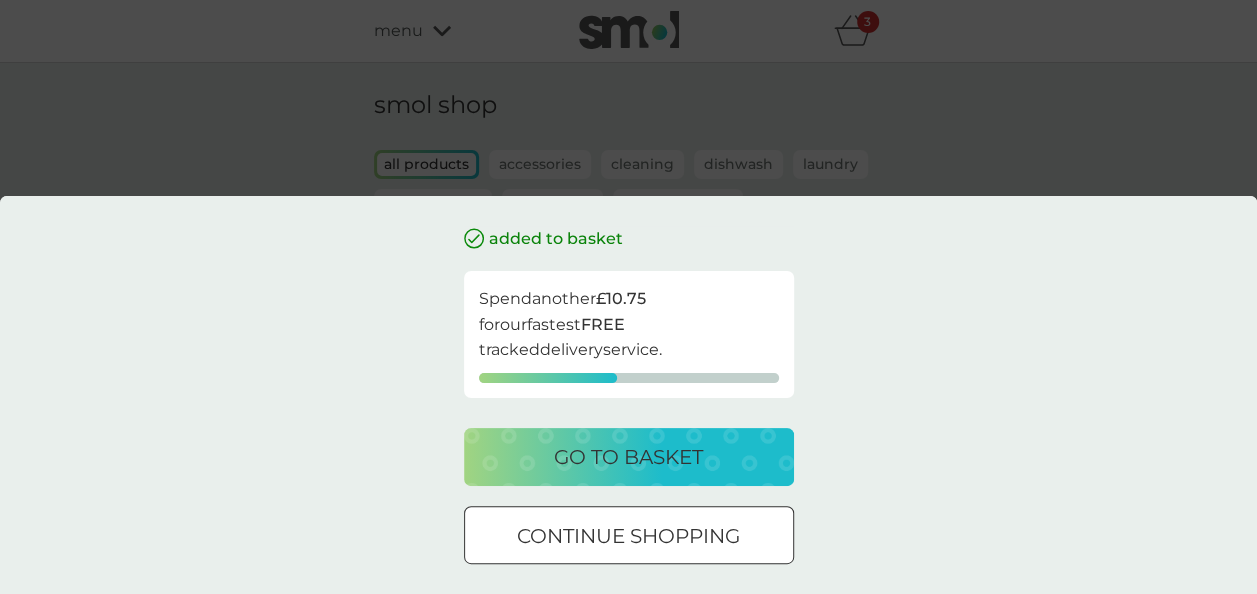 click on "continue shopping" at bounding box center [628, 536] 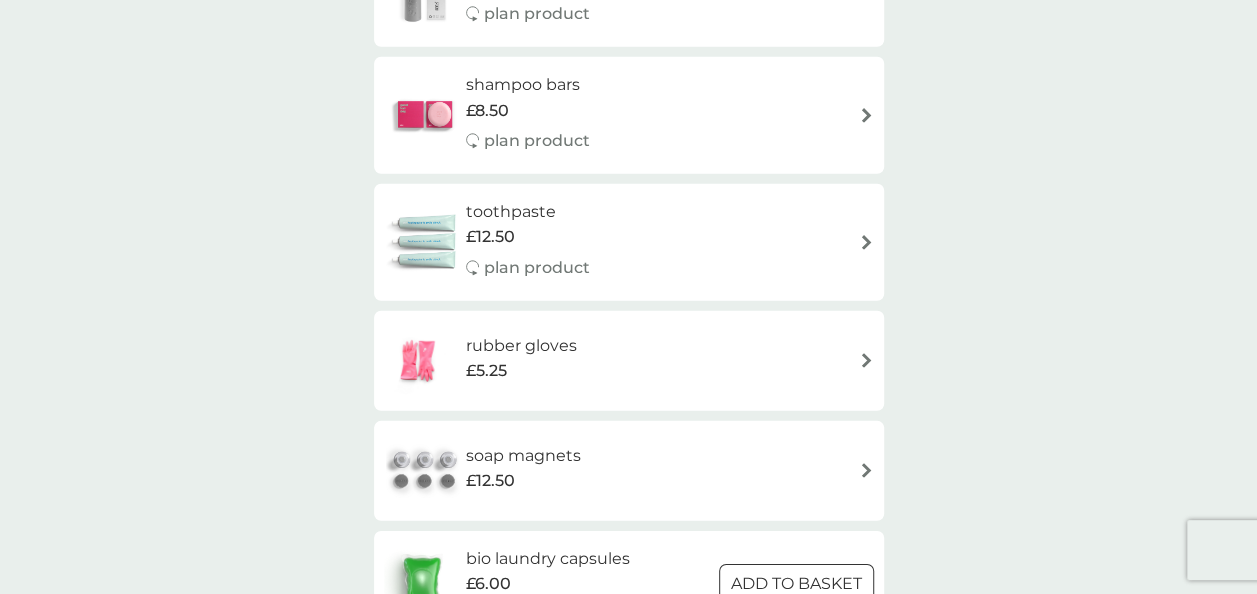 scroll, scrollTop: 2764, scrollLeft: 0, axis: vertical 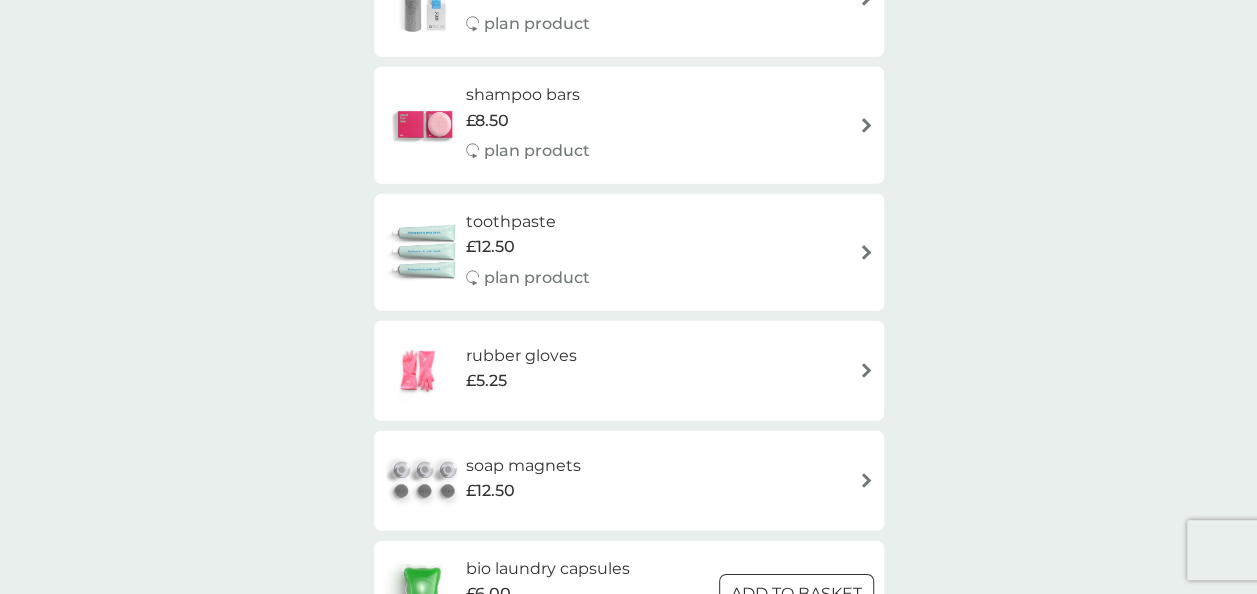 click on "toothpaste" at bounding box center (528, 222) 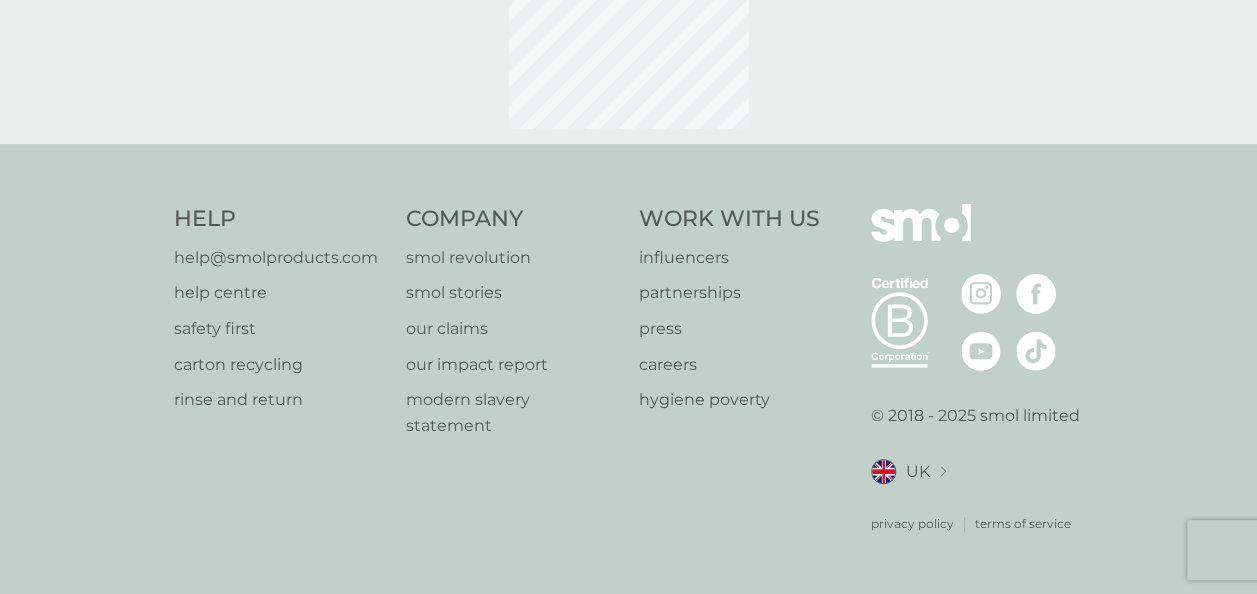scroll, scrollTop: 0, scrollLeft: 0, axis: both 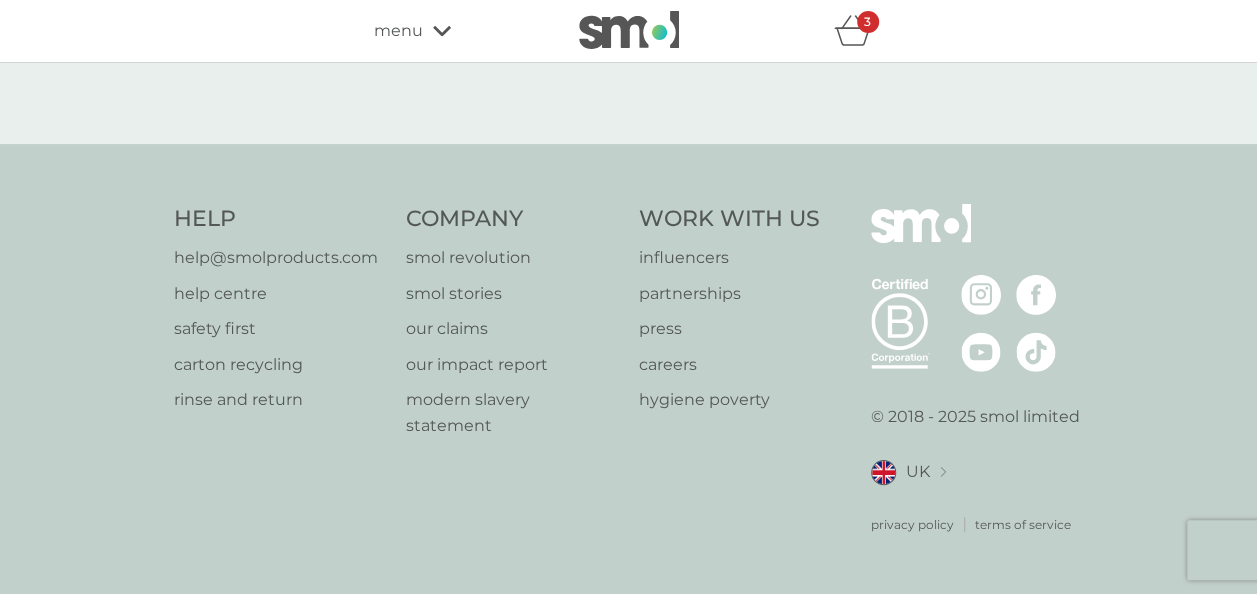 select on "91" 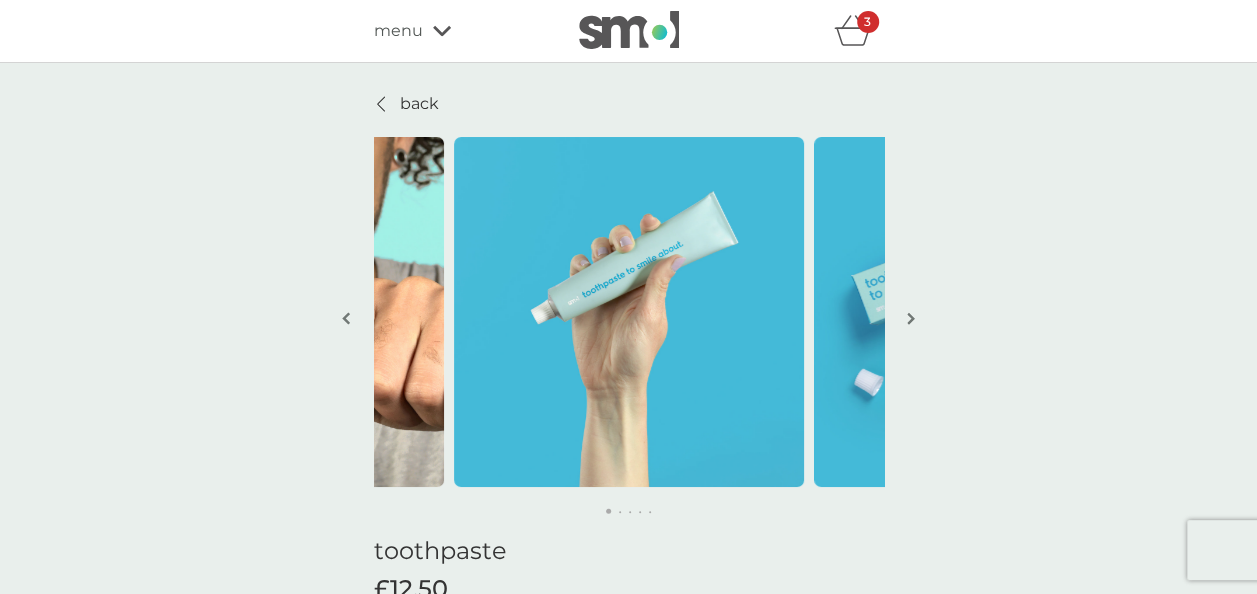 click at bounding box center (911, 318) 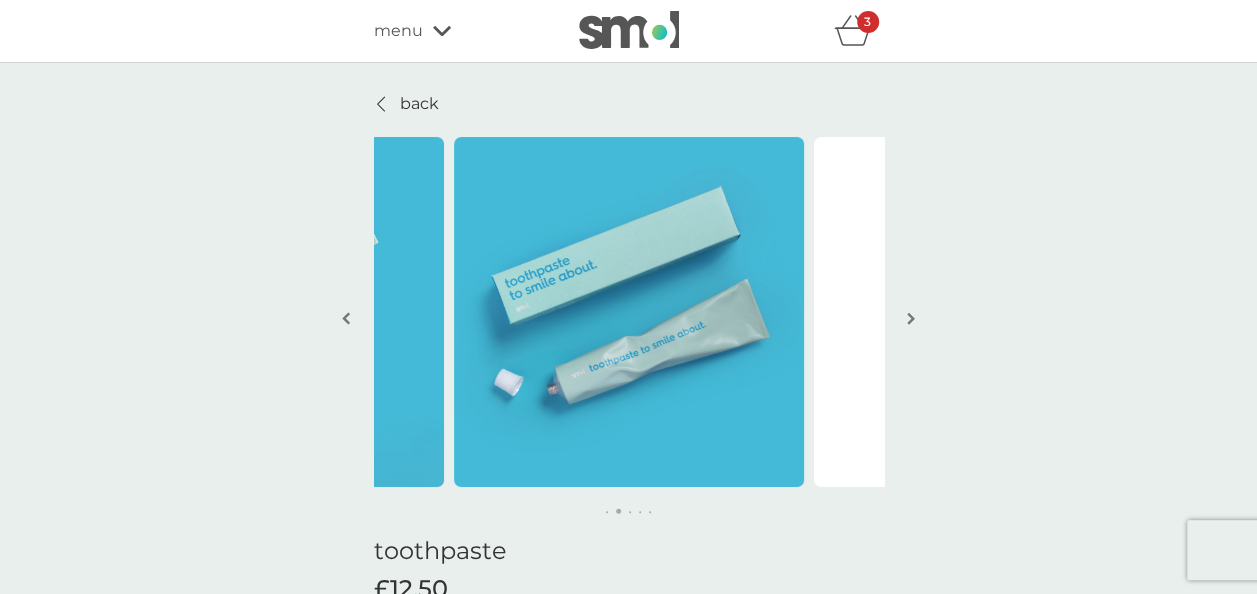 click at bounding box center [911, 318] 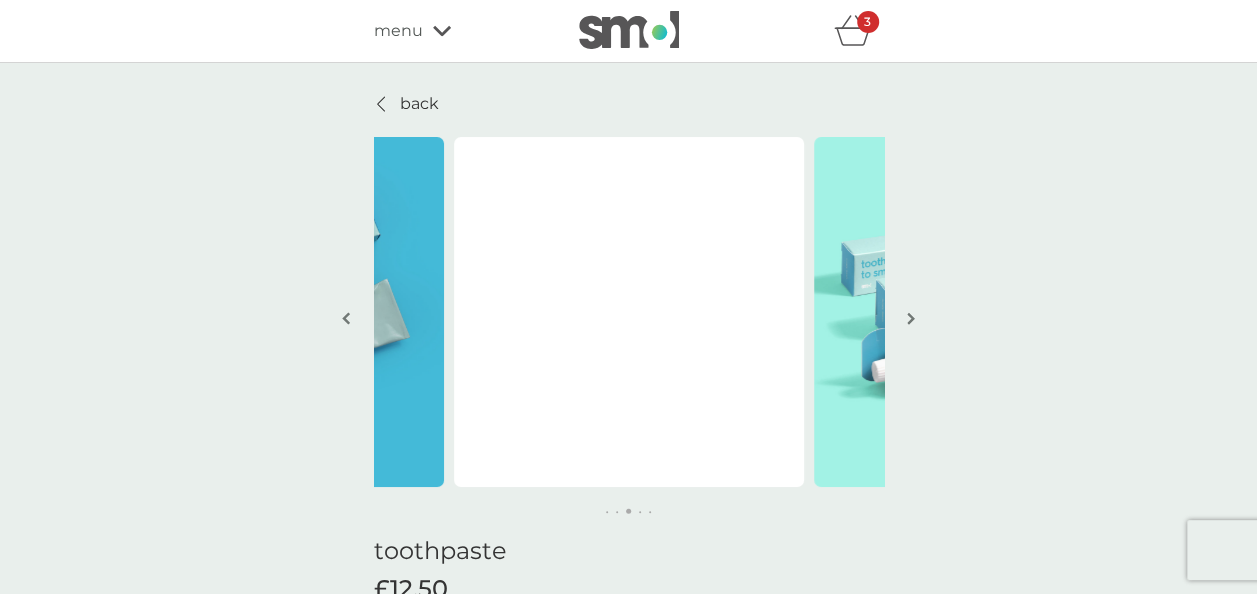 click at bounding box center [911, 318] 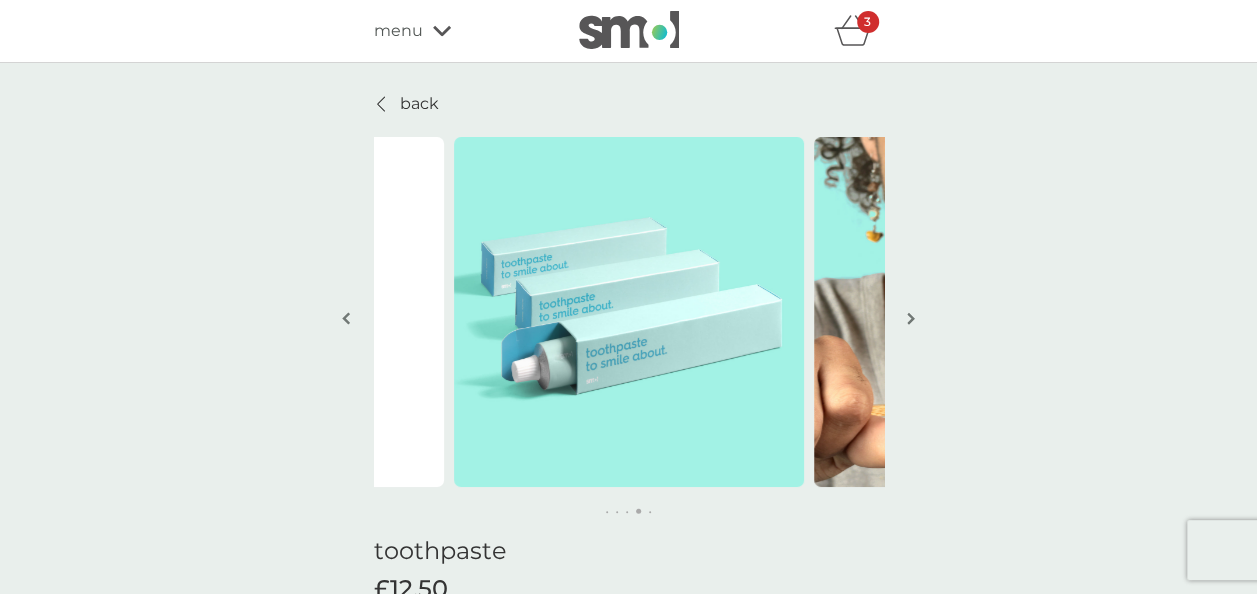click at bounding box center [911, 318] 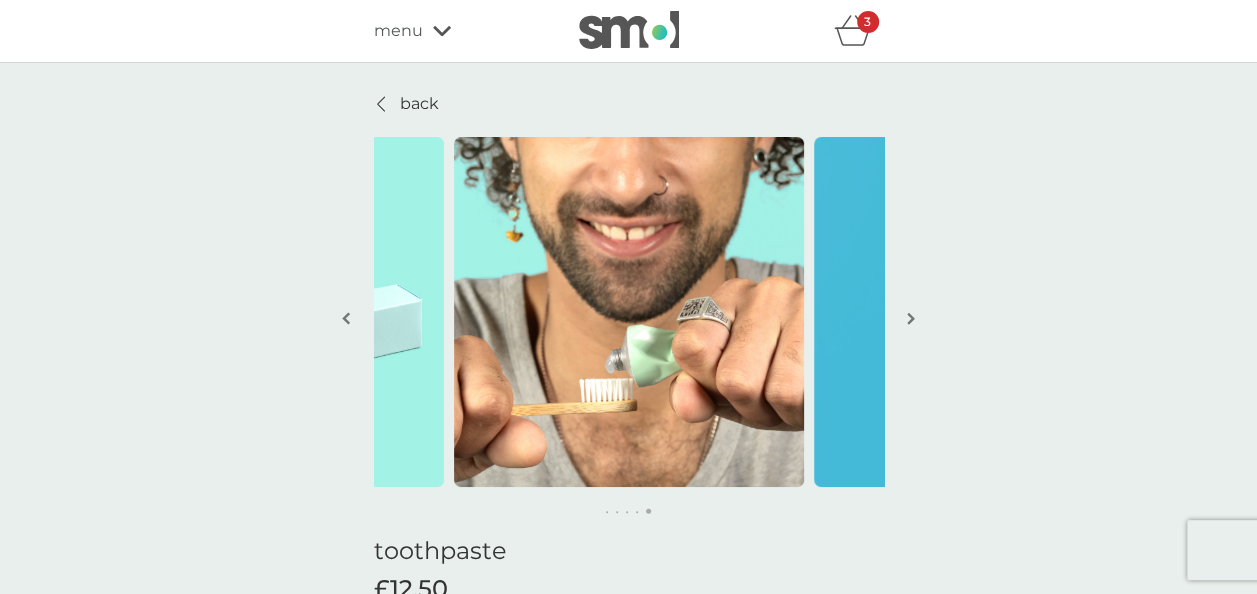 click at bounding box center [911, 318] 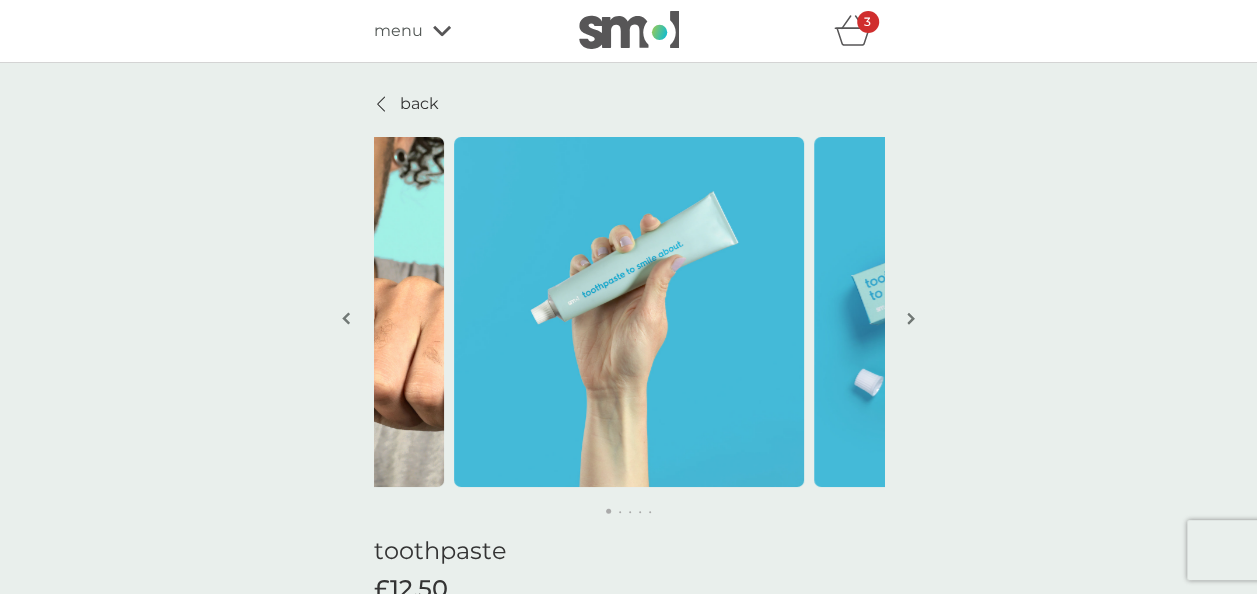 click at bounding box center (911, 318) 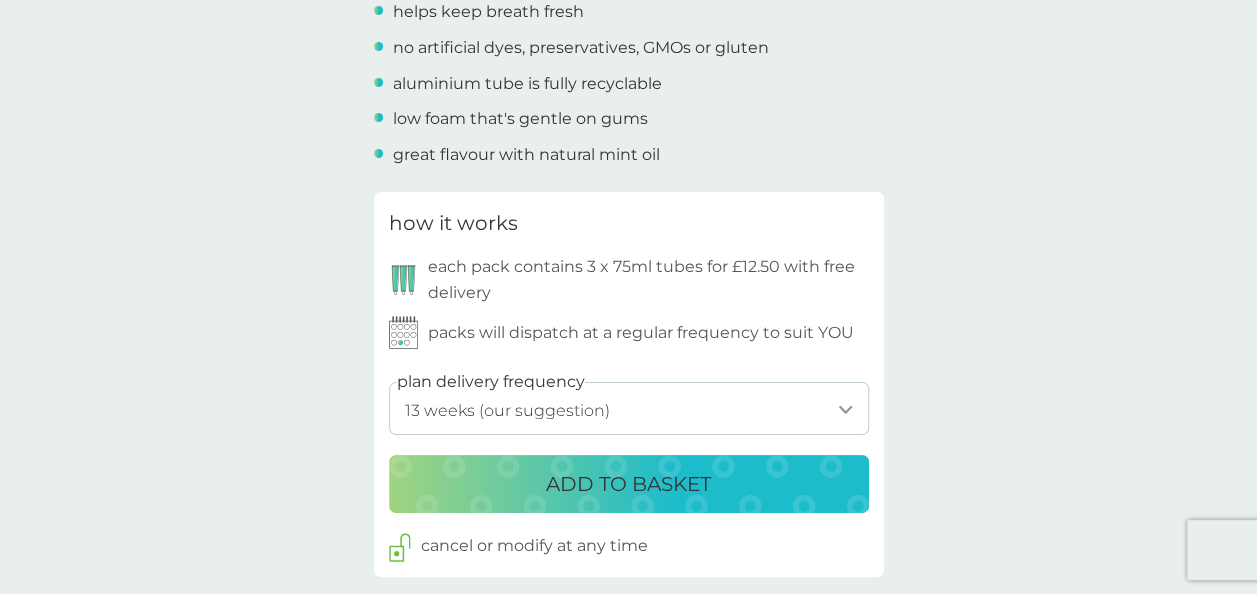 scroll, scrollTop: 0, scrollLeft: 0, axis: both 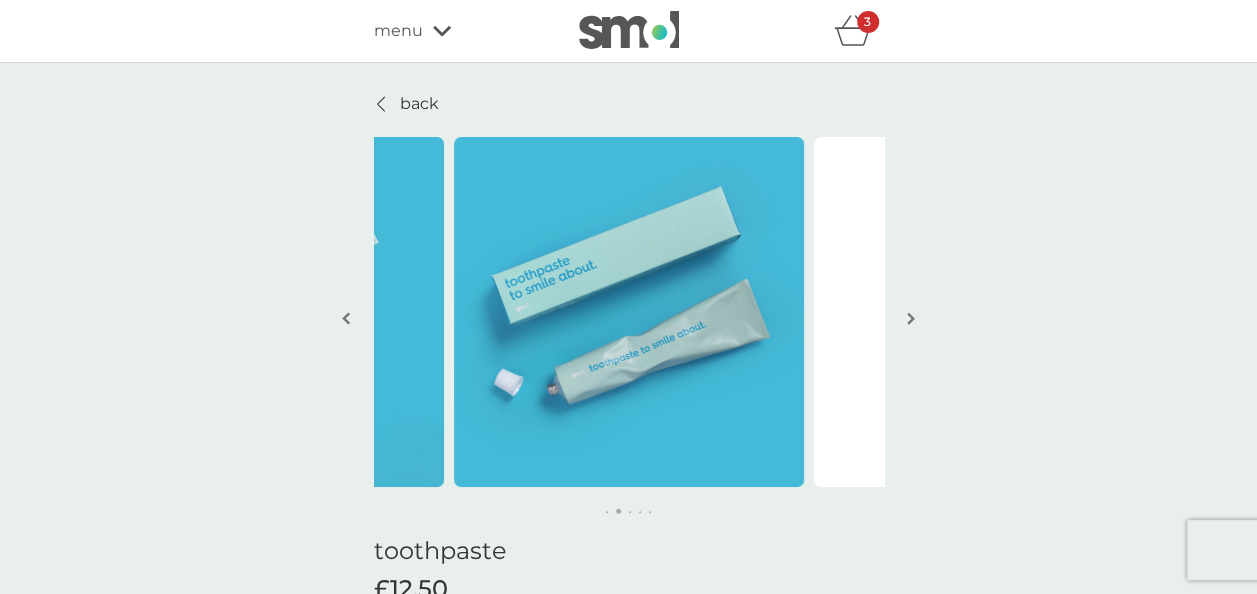 click 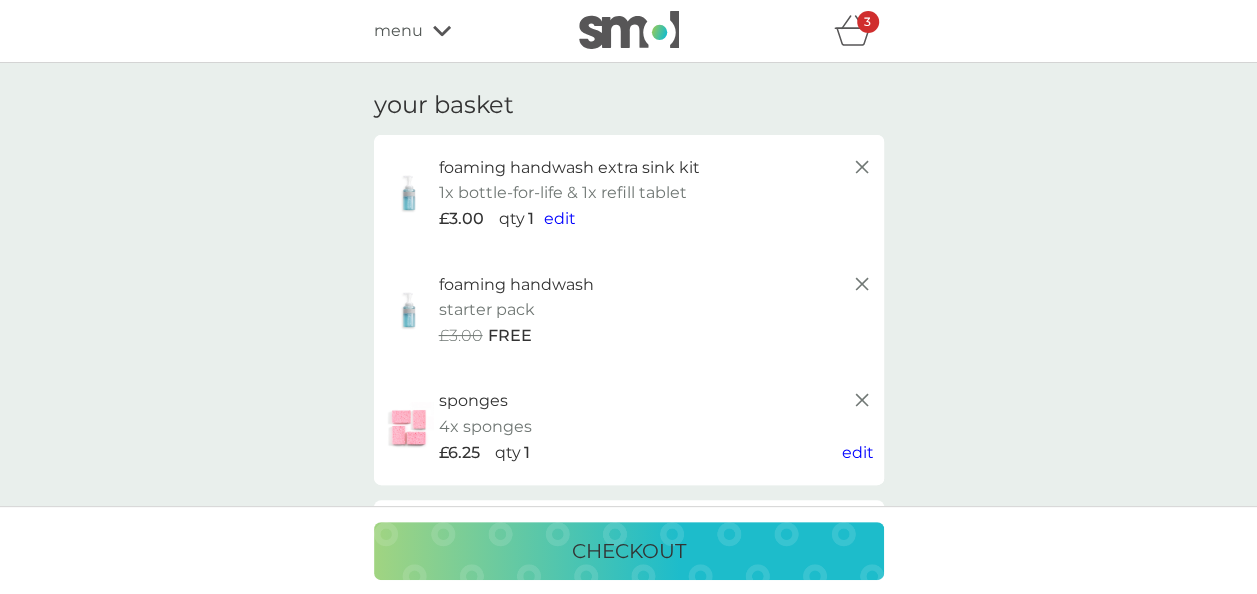 click 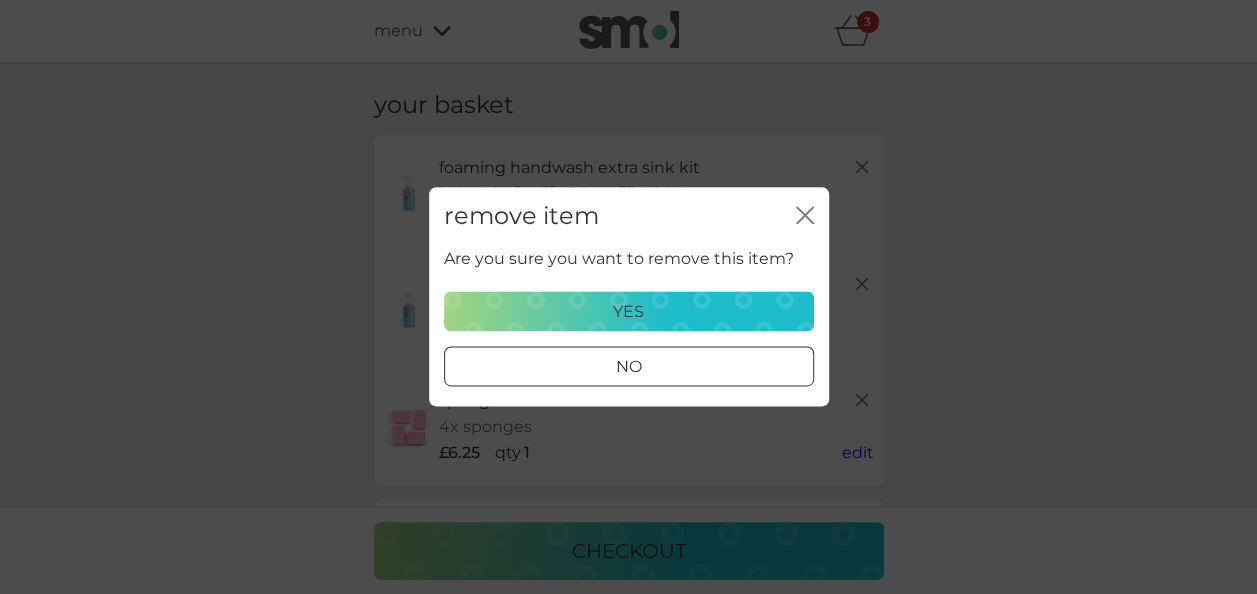 click on "yes" at bounding box center [629, 312] 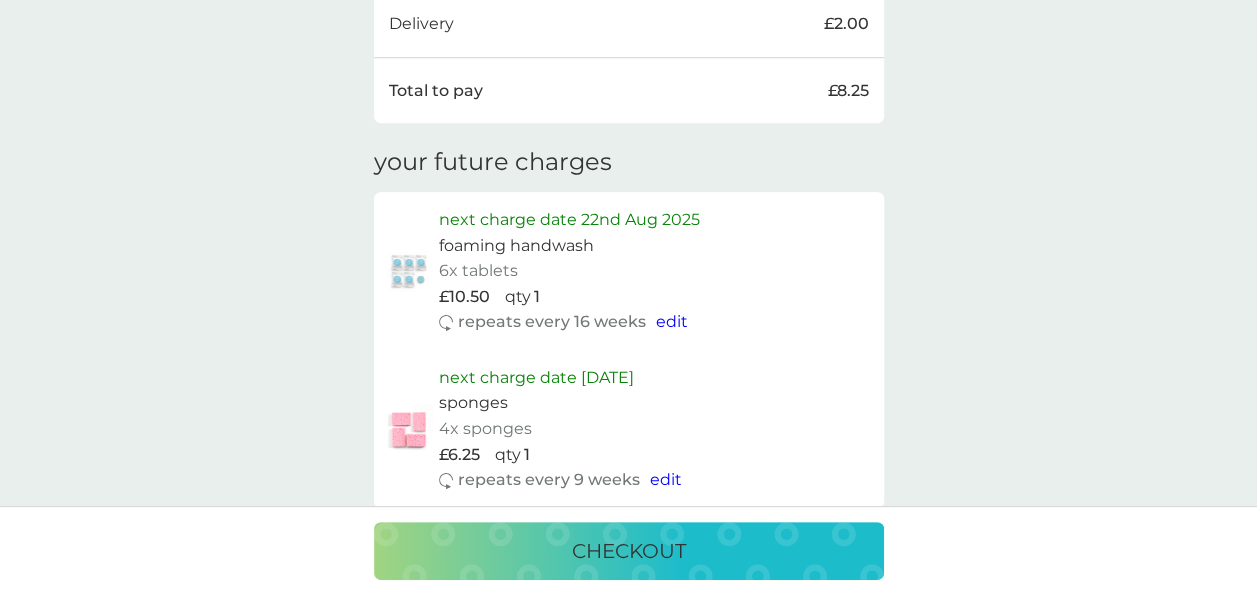 scroll, scrollTop: 0, scrollLeft: 0, axis: both 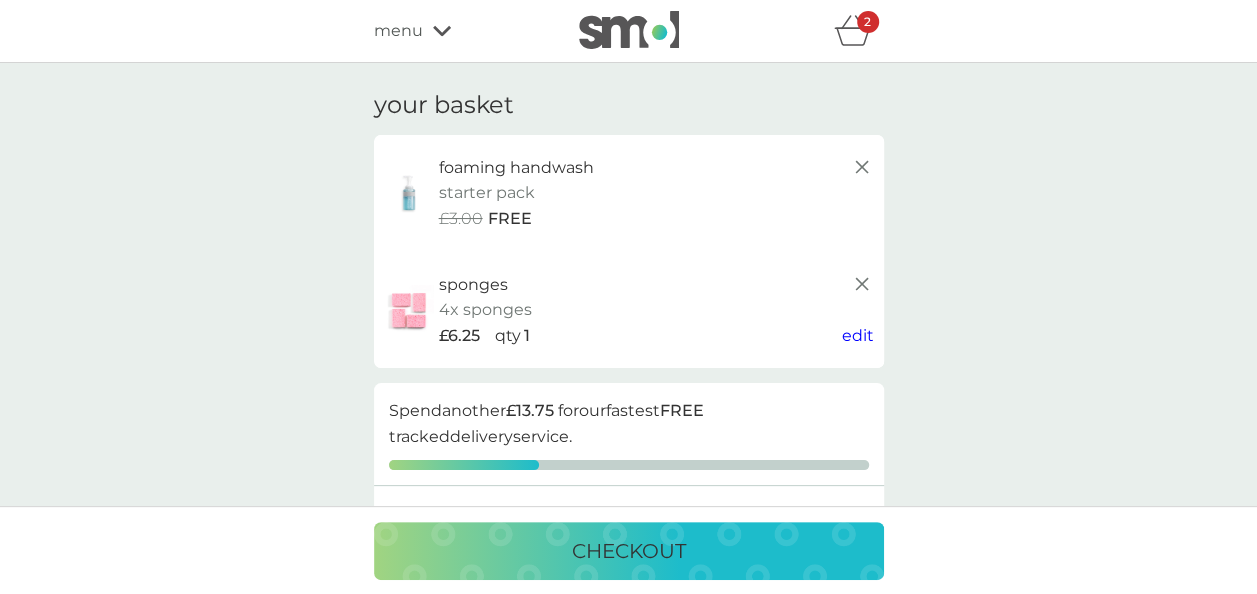 click 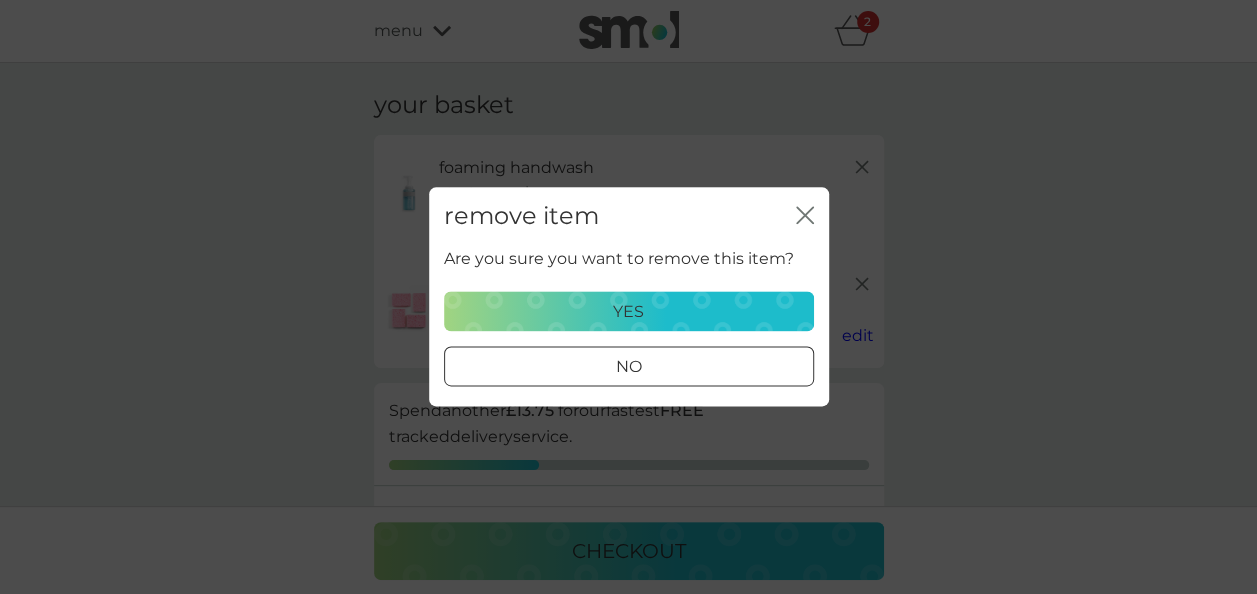 click on "yes" at bounding box center (629, 312) 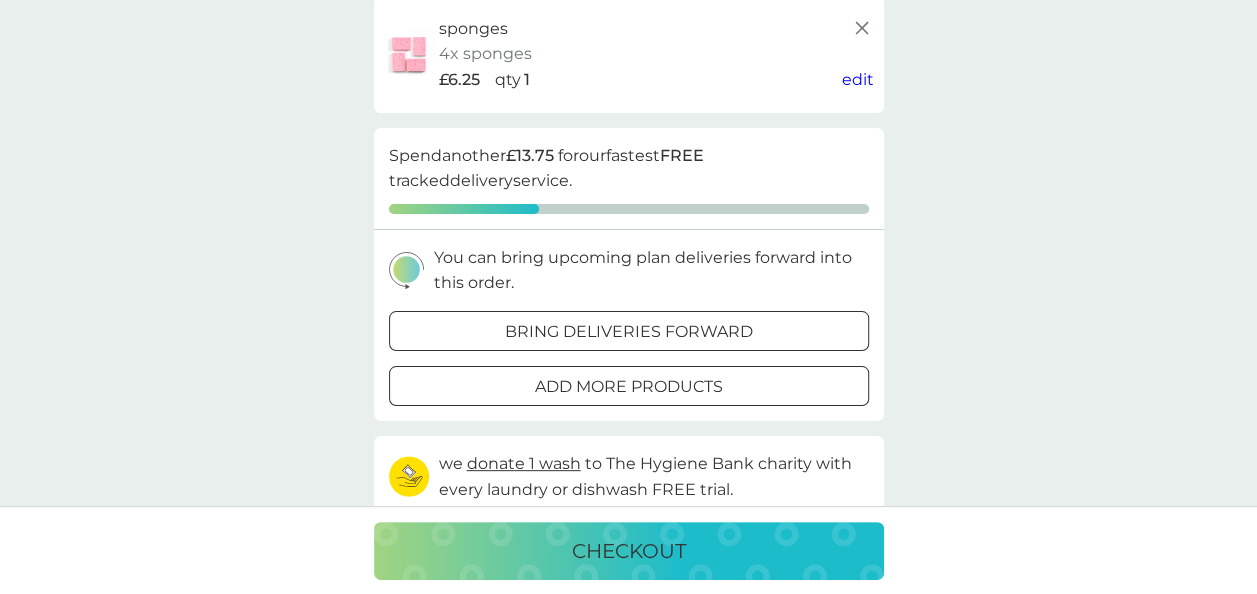 scroll, scrollTop: 0, scrollLeft: 0, axis: both 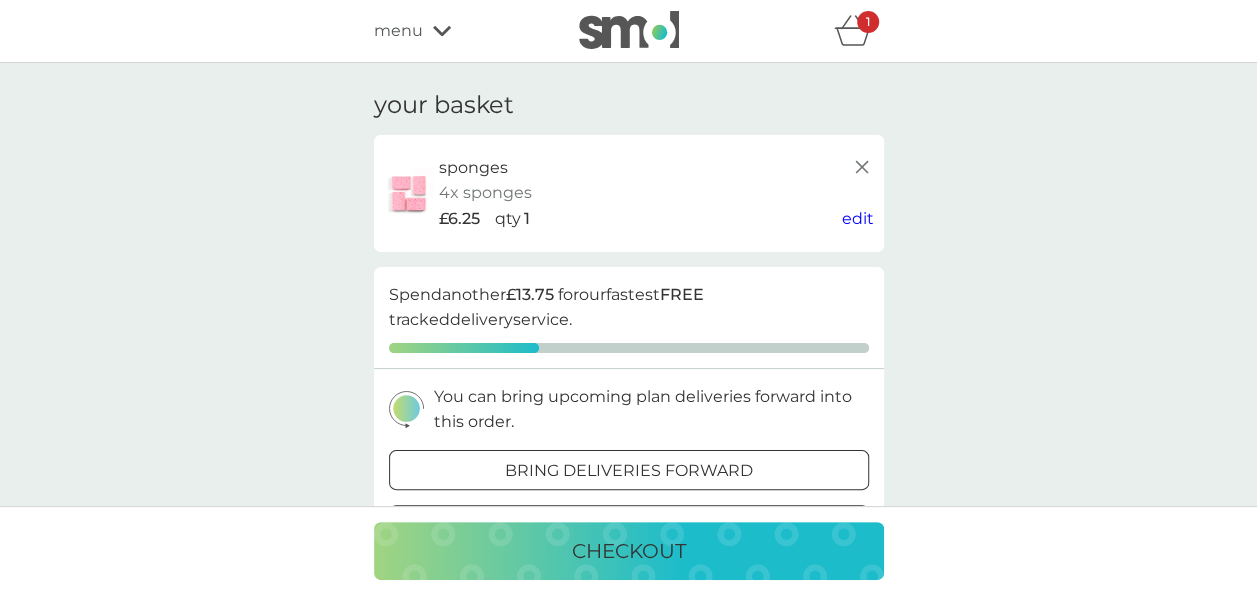 click on "checkout" at bounding box center [629, 551] 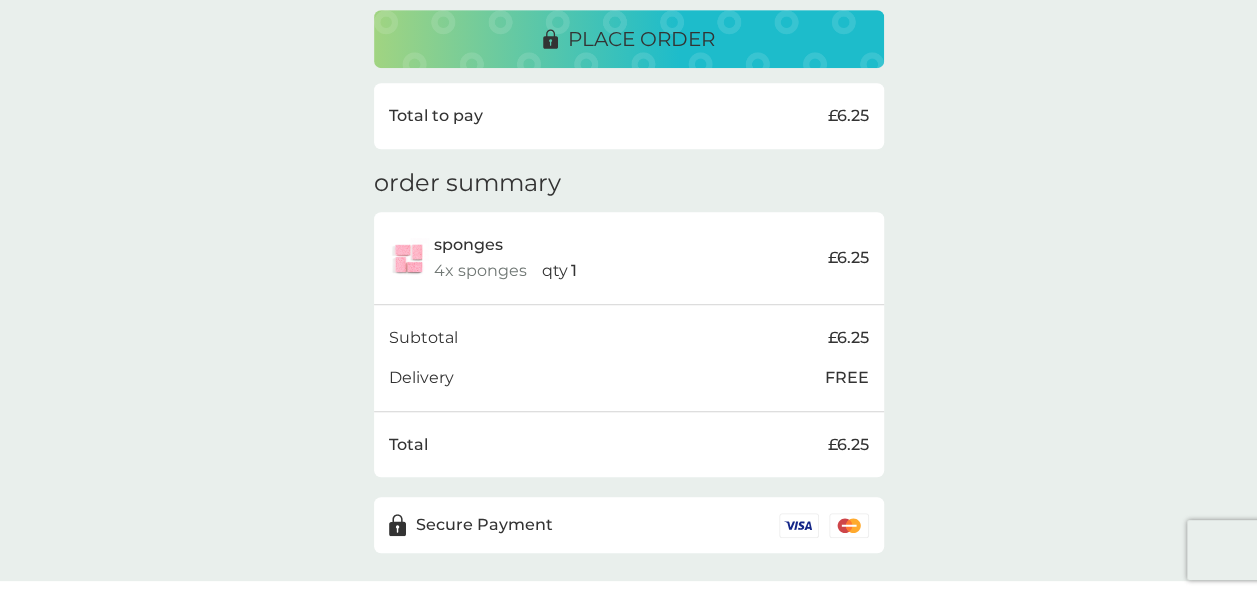 scroll, scrollTop: 525, scrollLeft: 0, axis: vertical 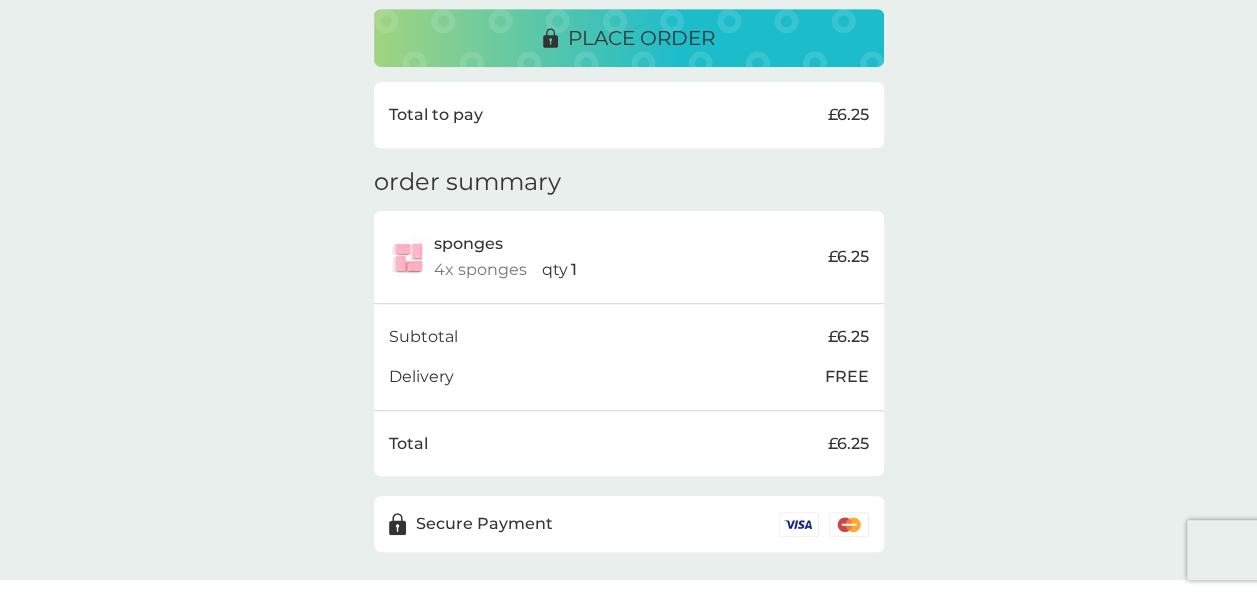click on "place order" at bounding box center [641, 38] 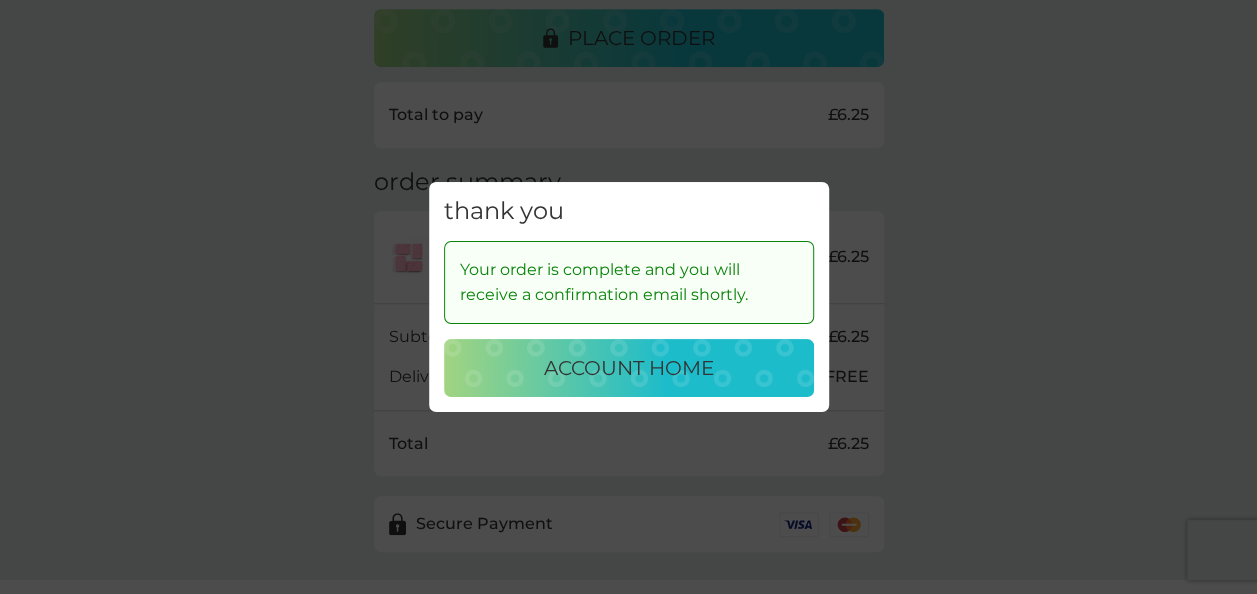 click on "account home" at bounding box center [629, 368] 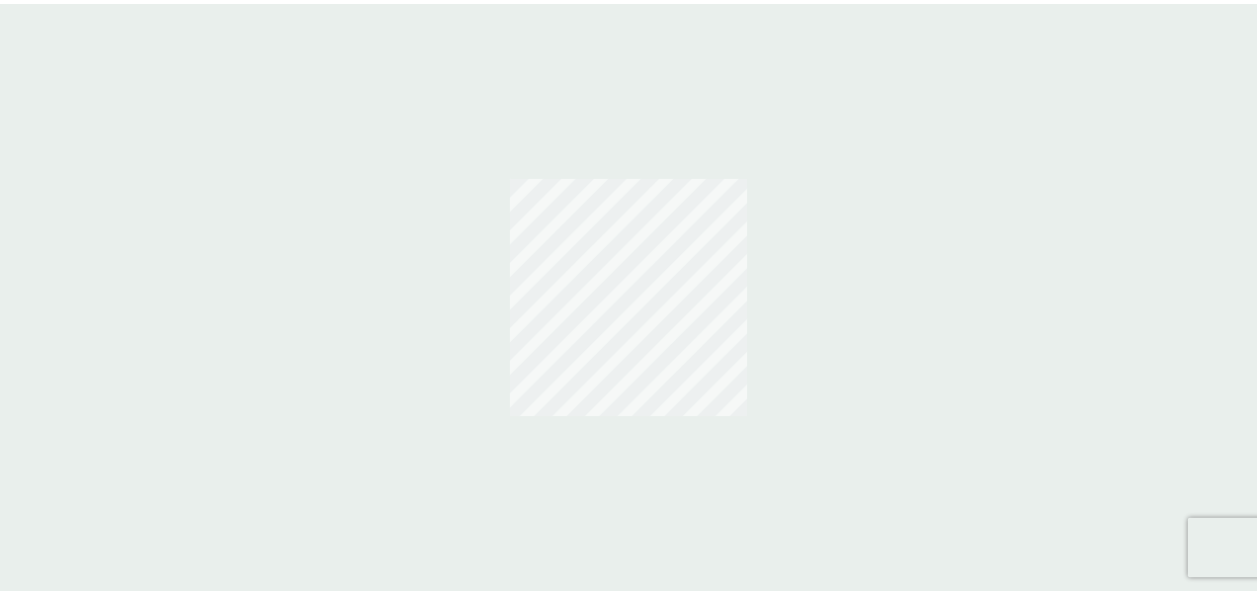 scroll, scrollTop: 0, scrollLeft: 0, axis: both 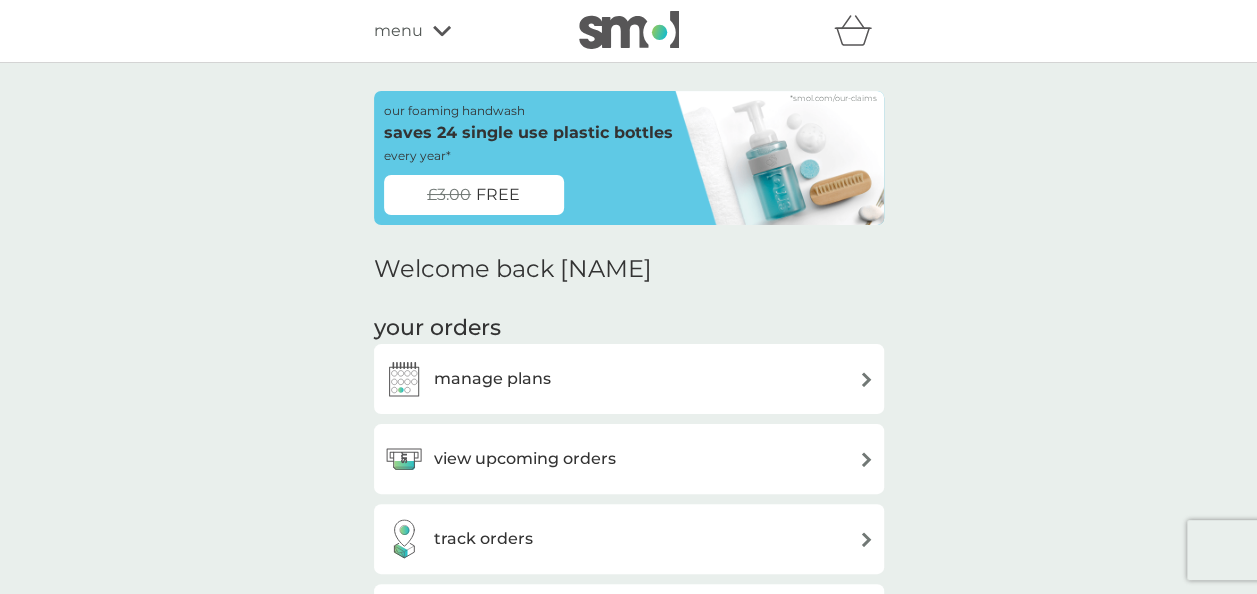 click on "manage plans" at bounding box center [629, 379] 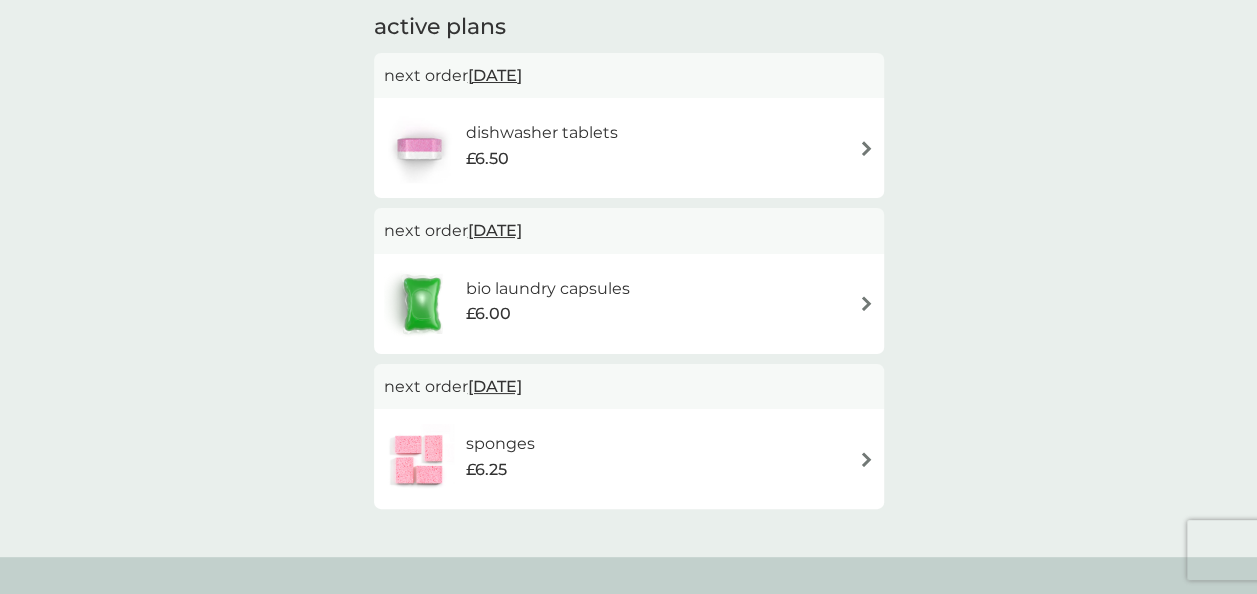 scroll, scrollTop: 160, scrollLeft: 0, axis: vertical 